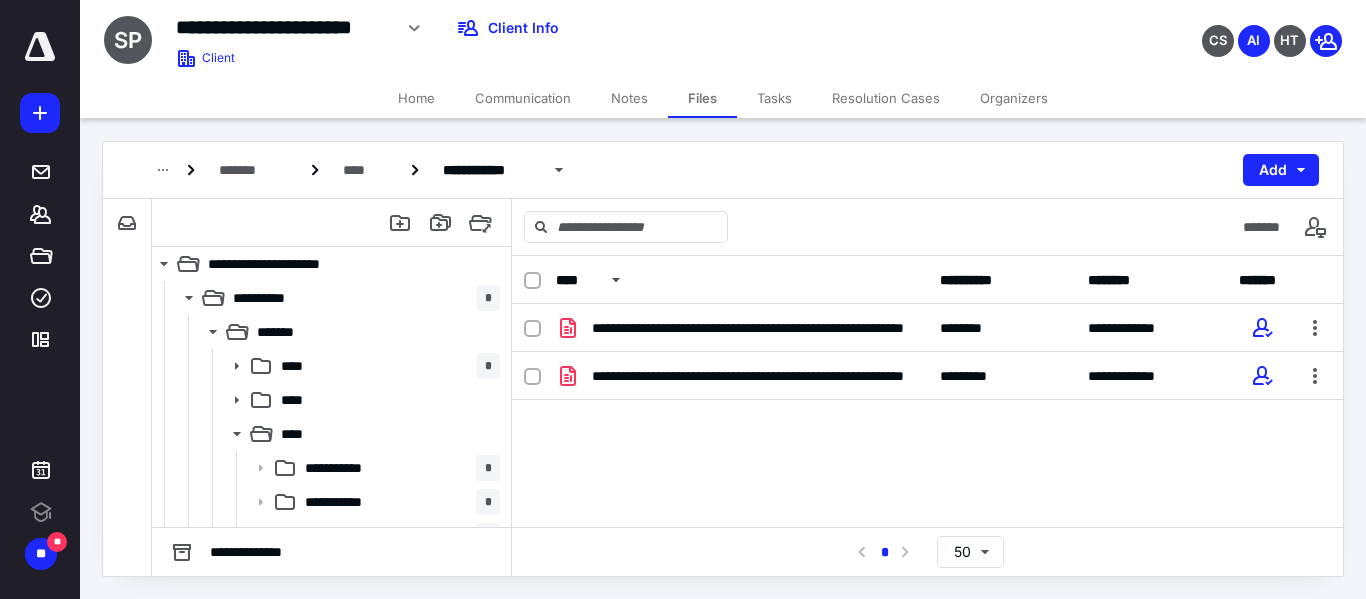 scroll, scrollTop: 0, scrollLeft: 0, axis: both 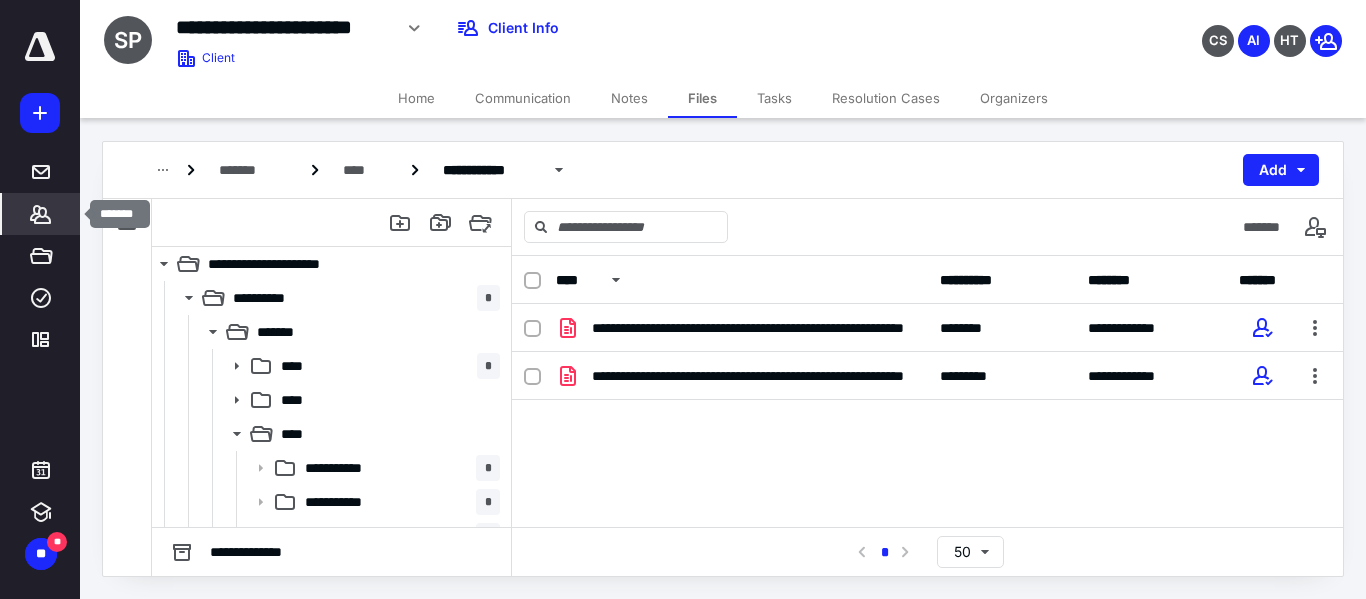 click 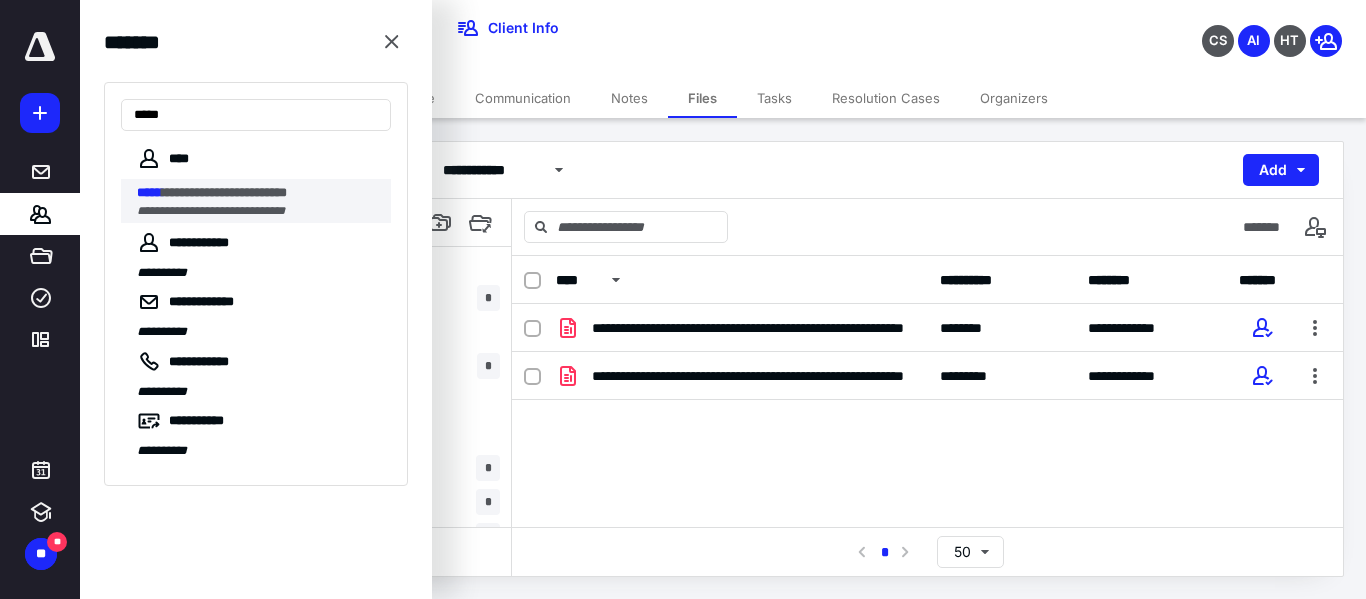 type on "*****" 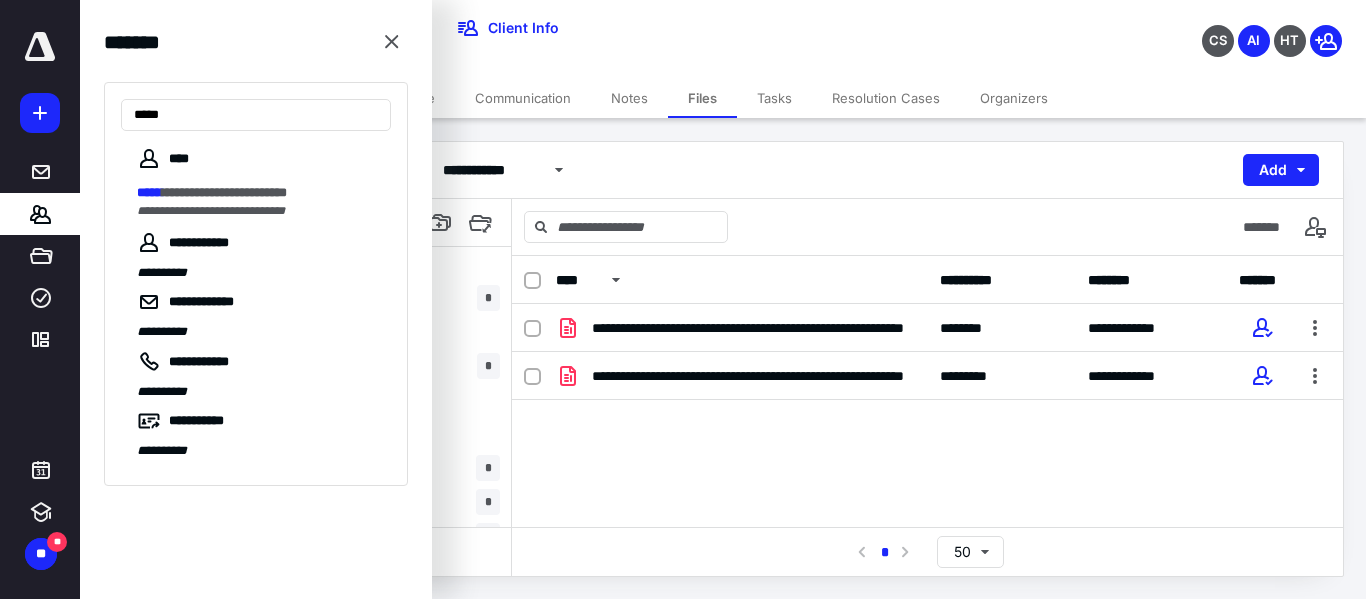 click on "**********" at bounding box center (211, 211) 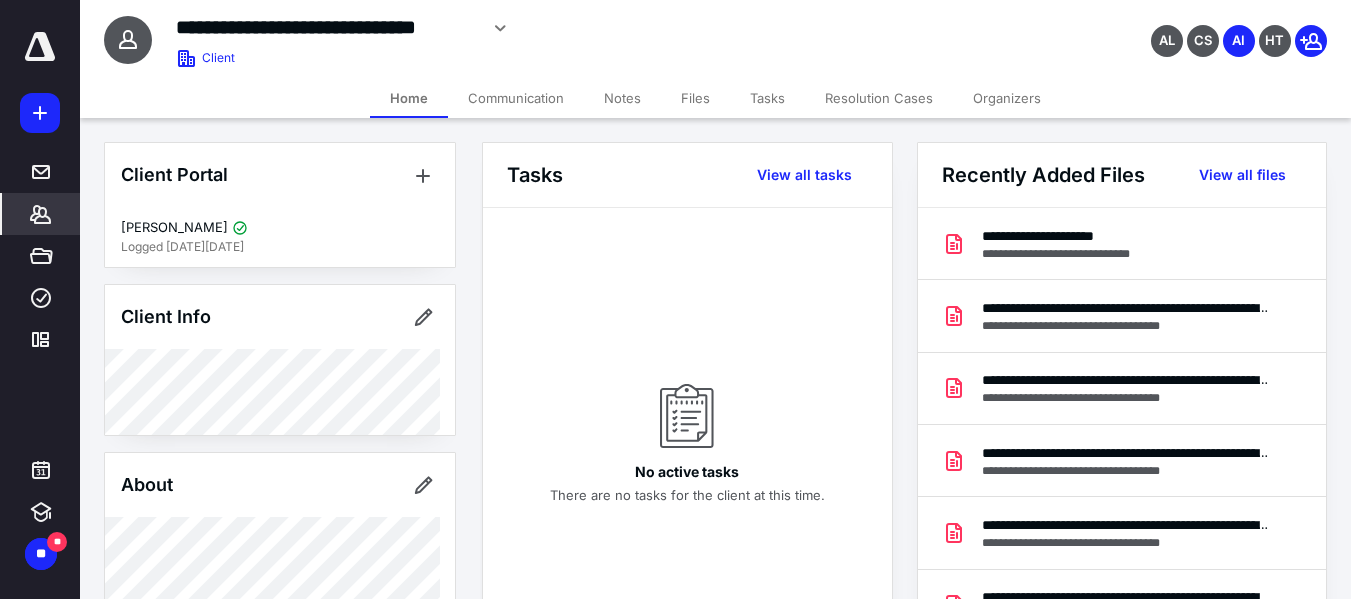 click on "Files" at bounding box center [695, 98] 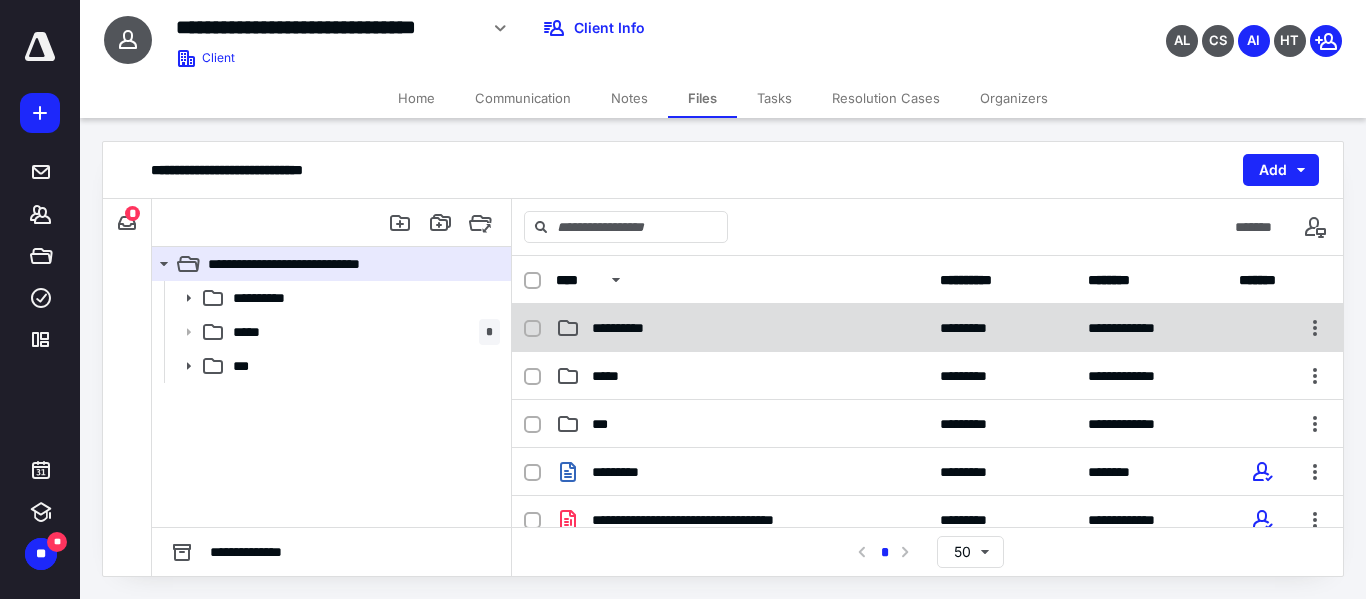 click on "**********" at bounding box center [742, 328] 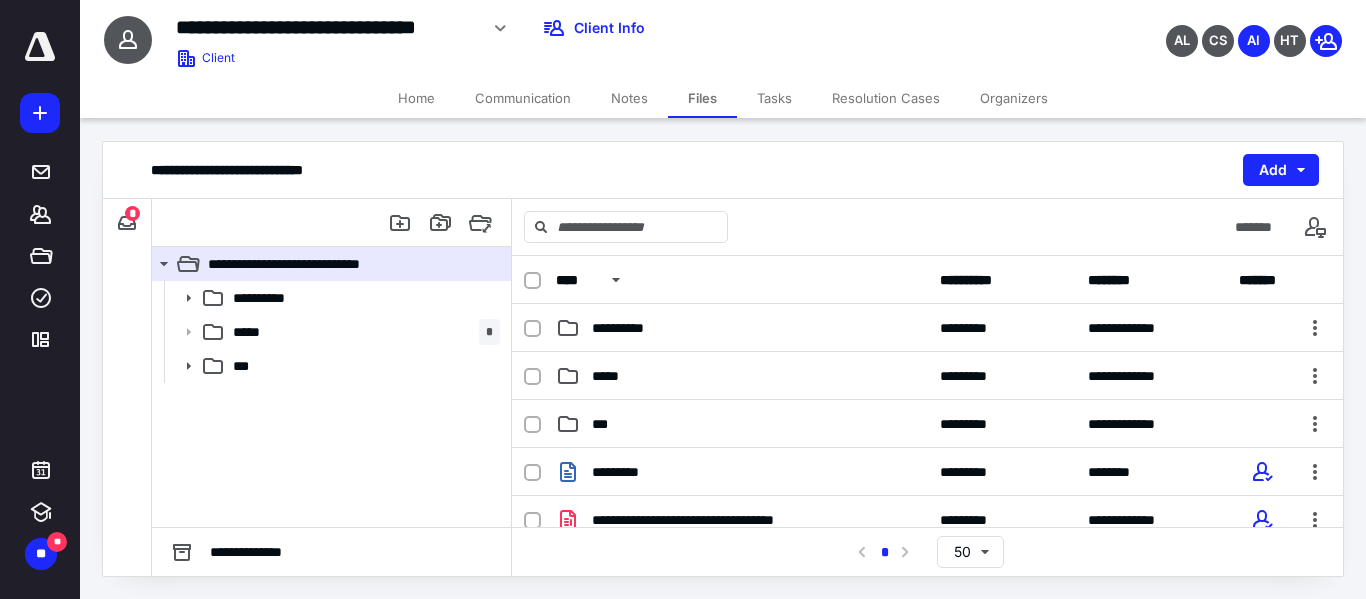 click on "**********" at bounding box center (742, 328) 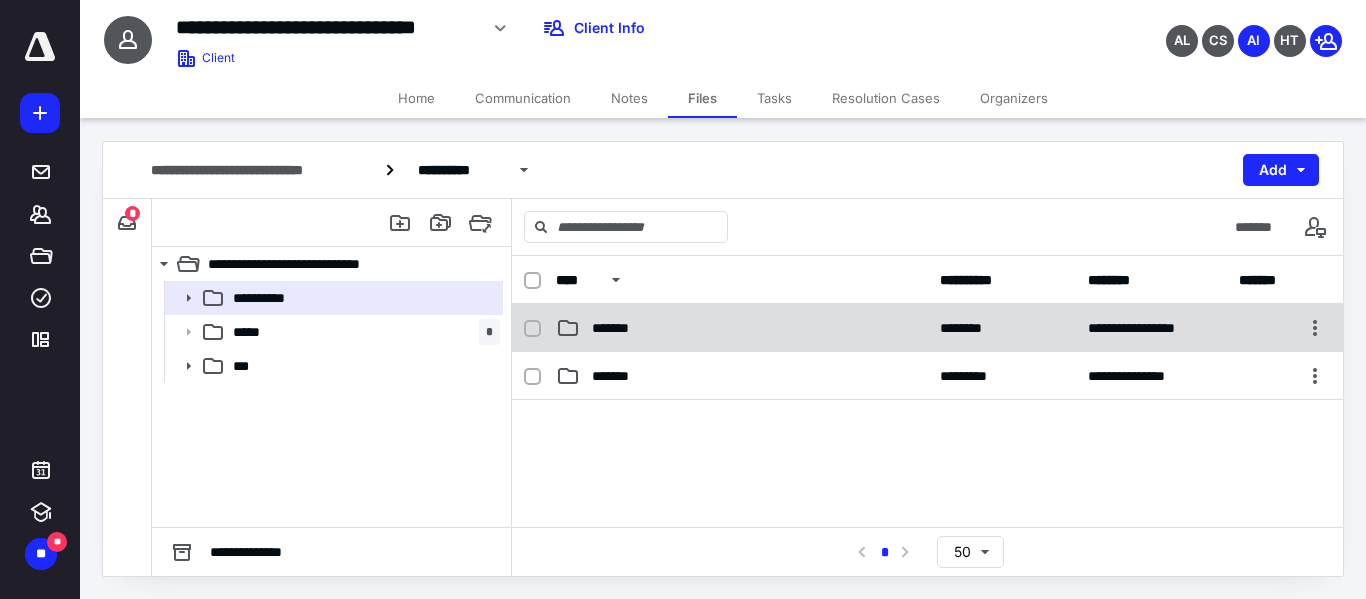 click on "*******" at bounding box center [742, 328] 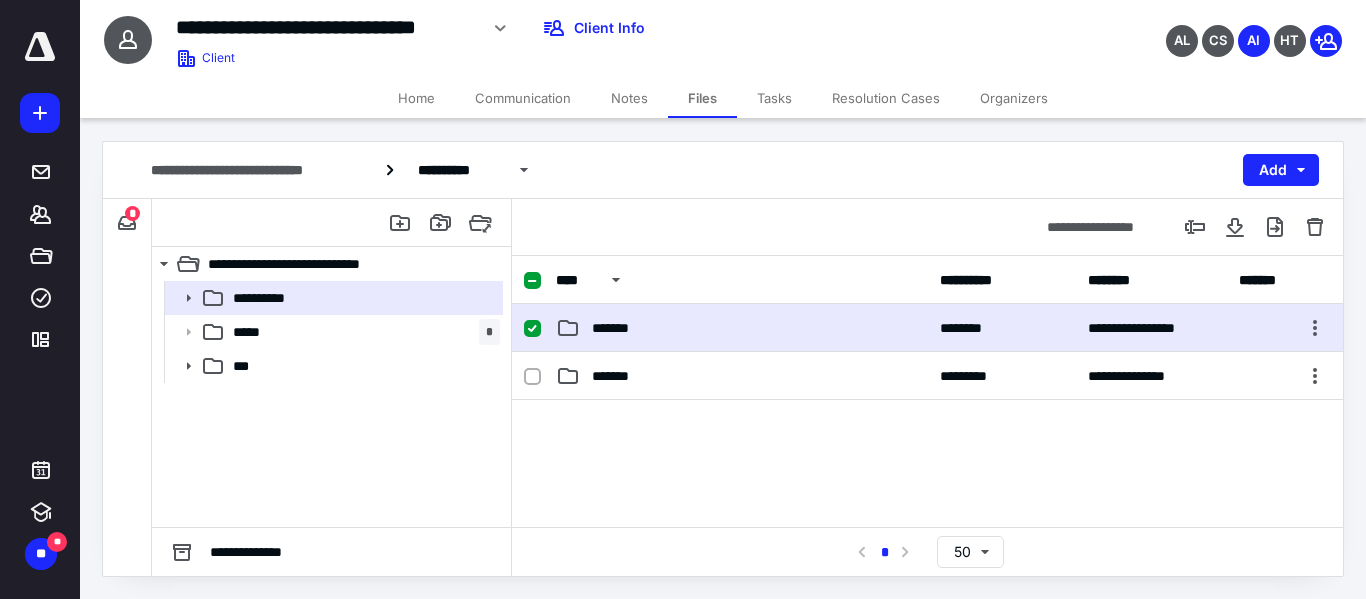 click on "*******" at bounding box center (742, 328) 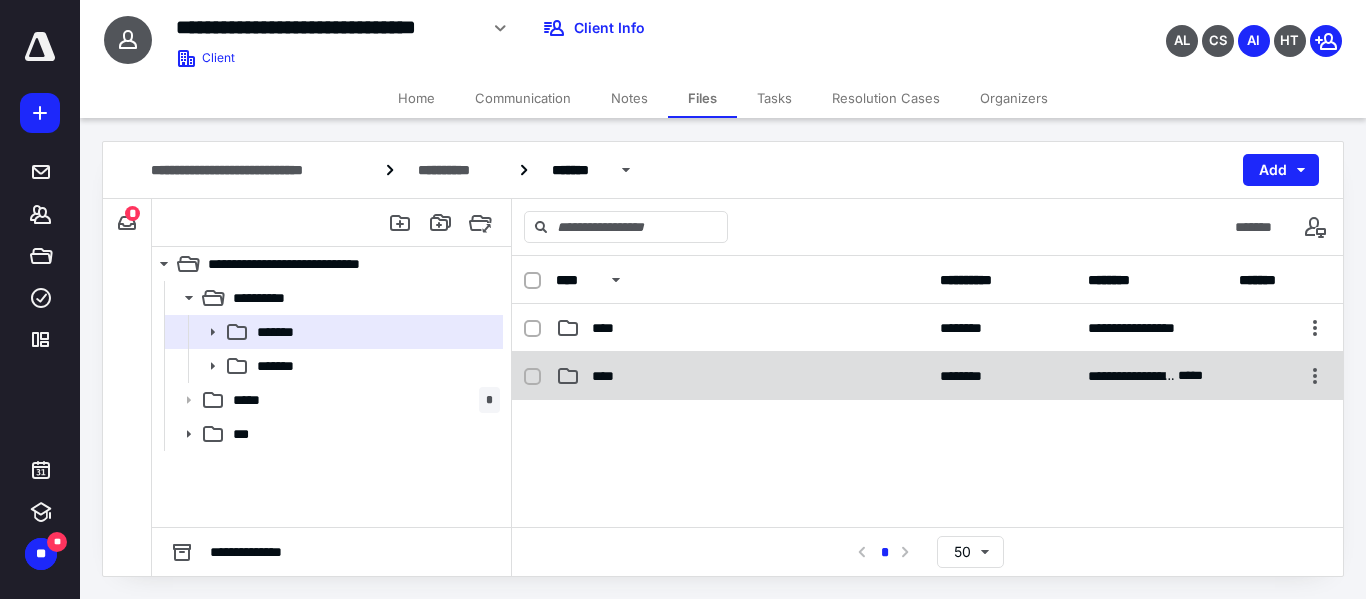 click on "**********" at bounding box center (927, 376) 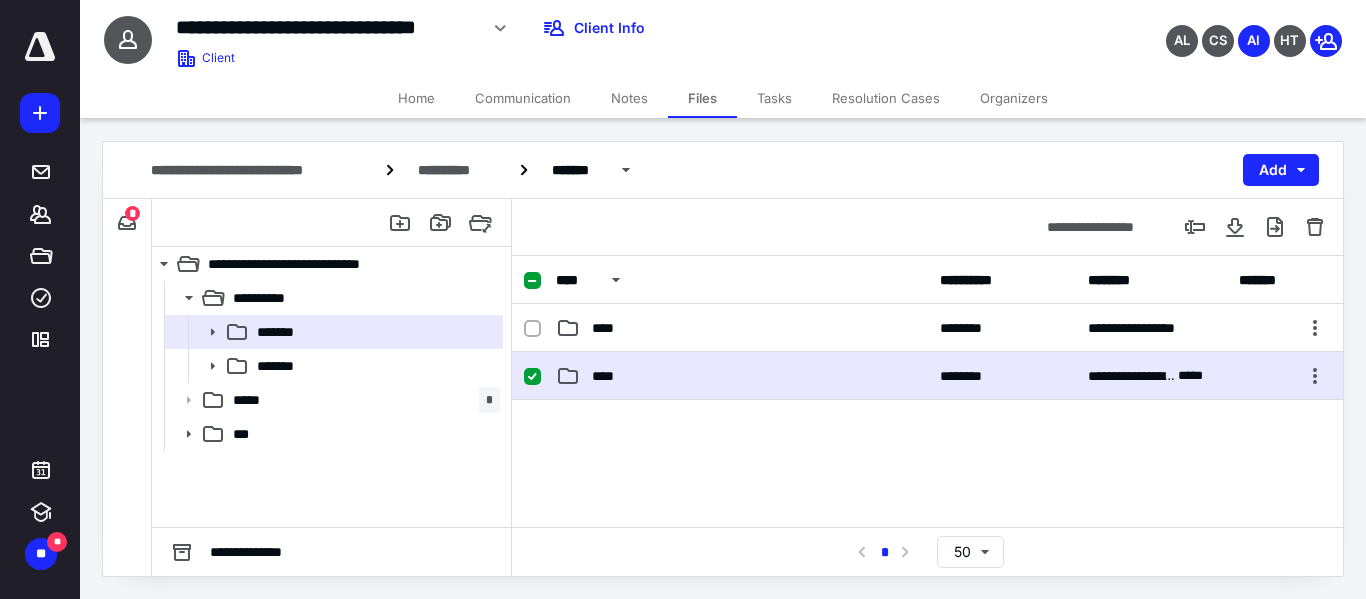 click on "**********" at bounding box center [927, 376] 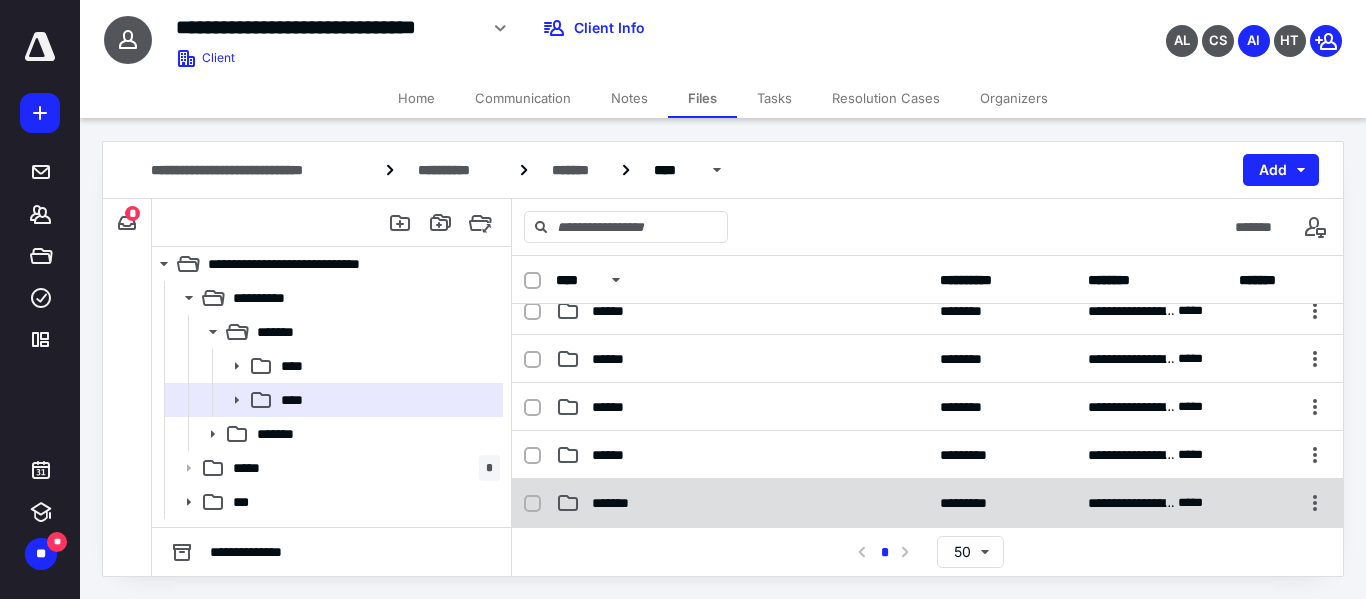 scroll, scrollTop: 165, scrollLeft: 0, axis: vertical 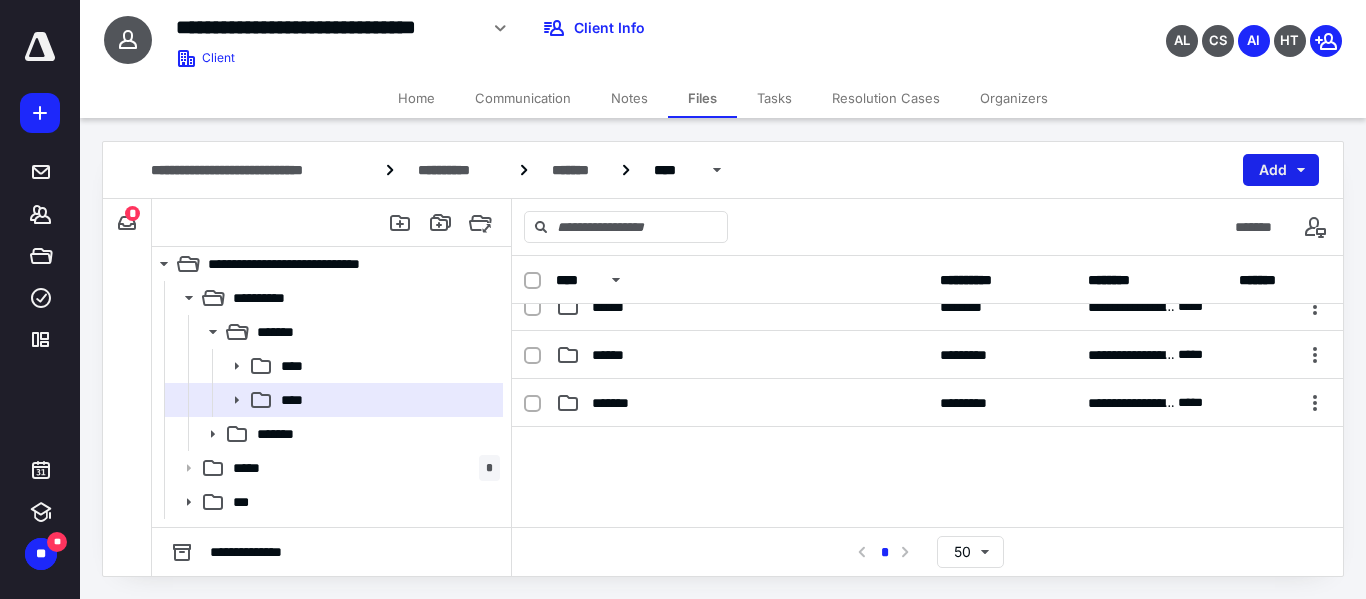 click on "Add" at bounding box center [1281, 170] 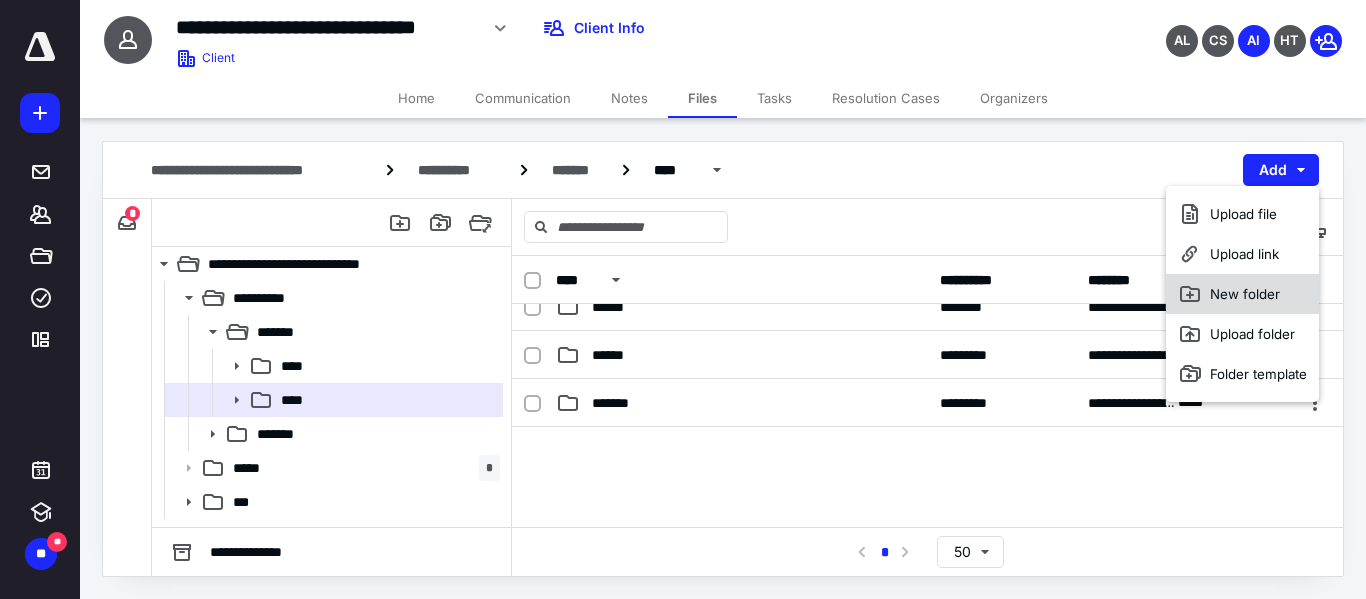 click on "New folder" at bounding box center (1242, 294) 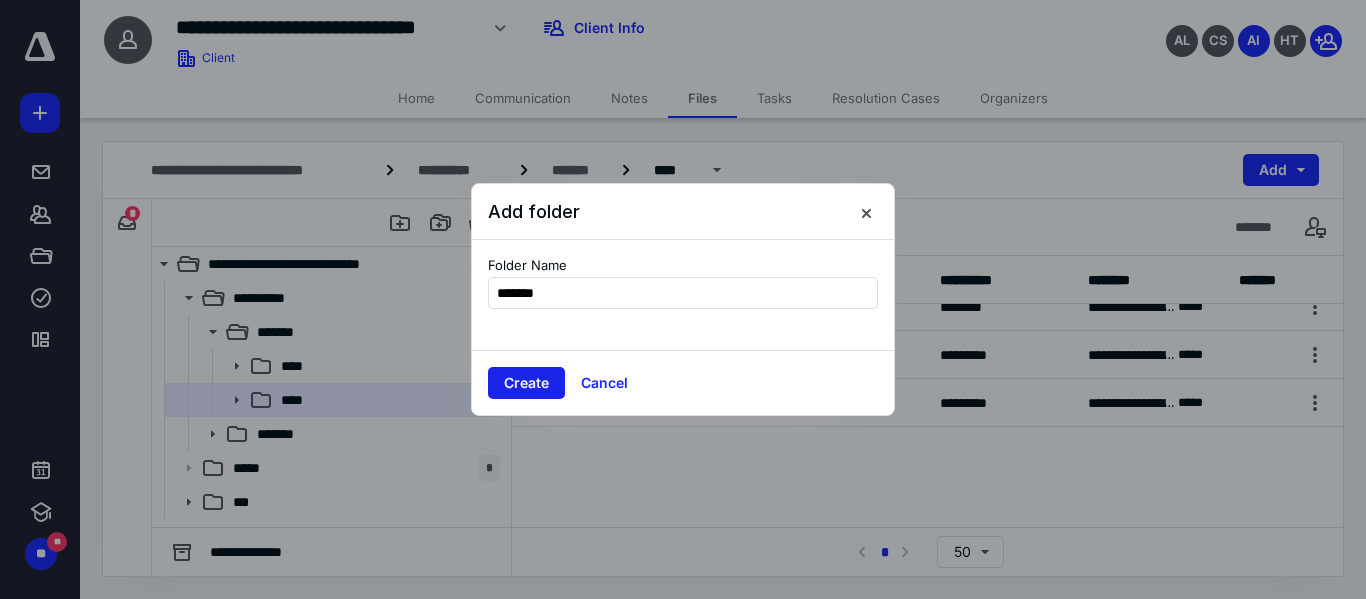 type on "*******" 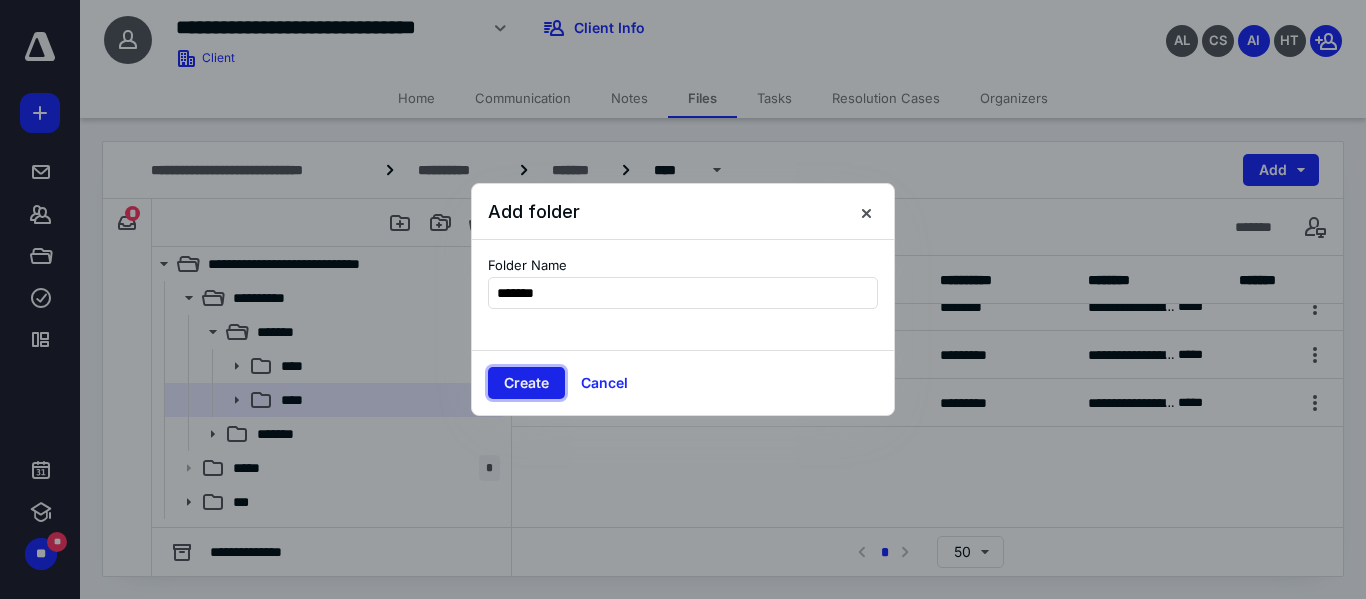 click on "Create" at bounding box center (526, 383) 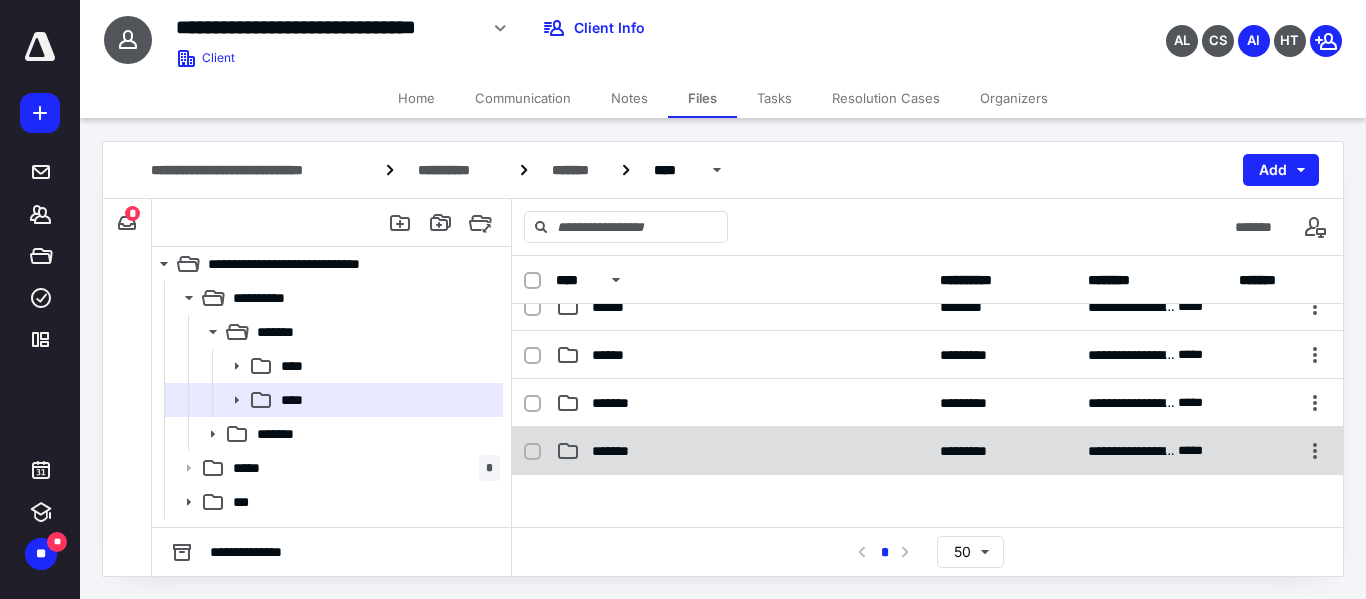 click on "*******" at bounding box center (616, 451) 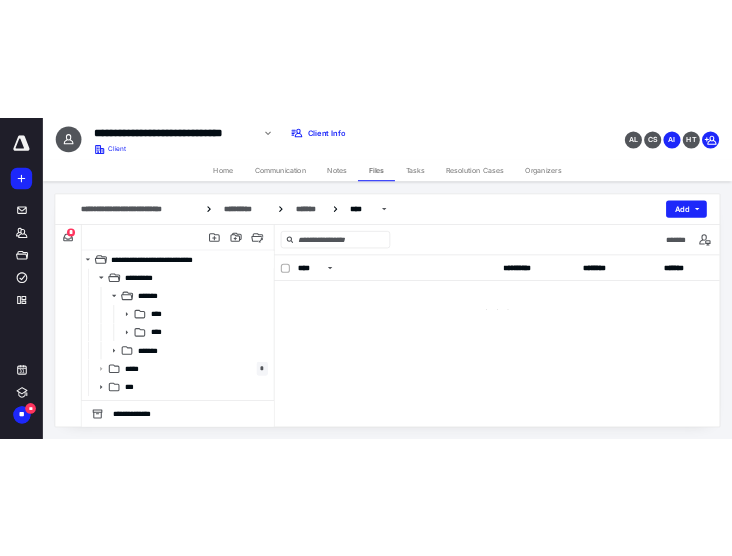 scroll, scrollTop: 0, scrollLeft: 0, axis: both 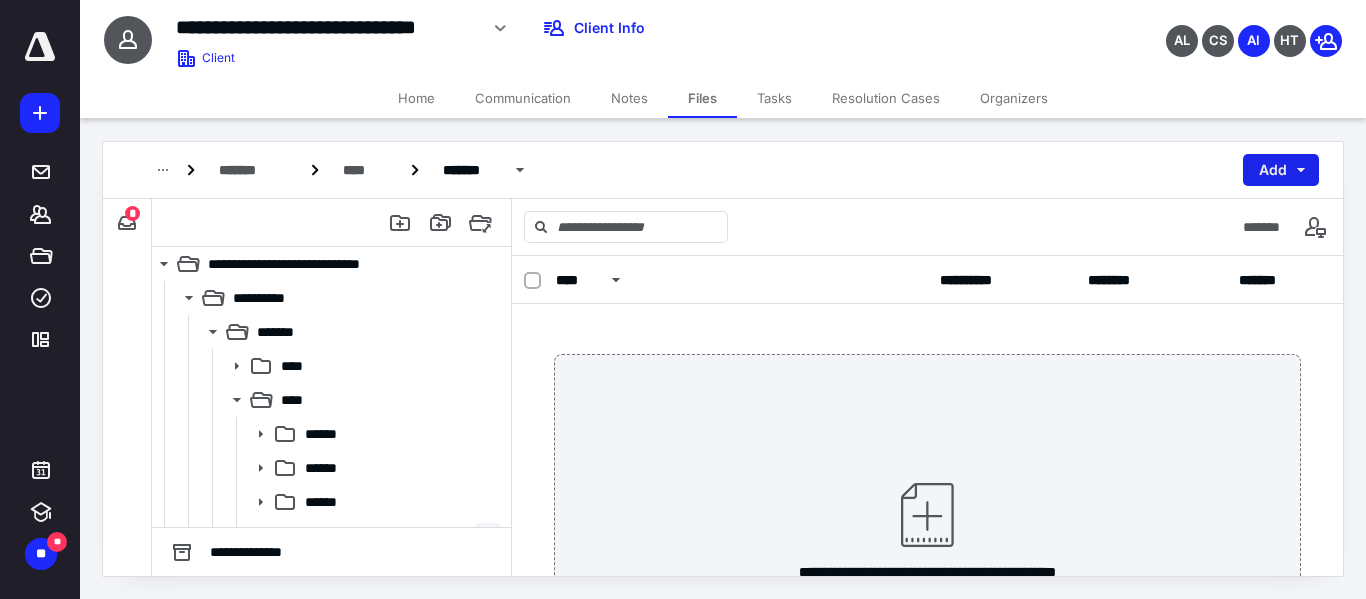 click on "Add" at bounding box center [1281, 170] 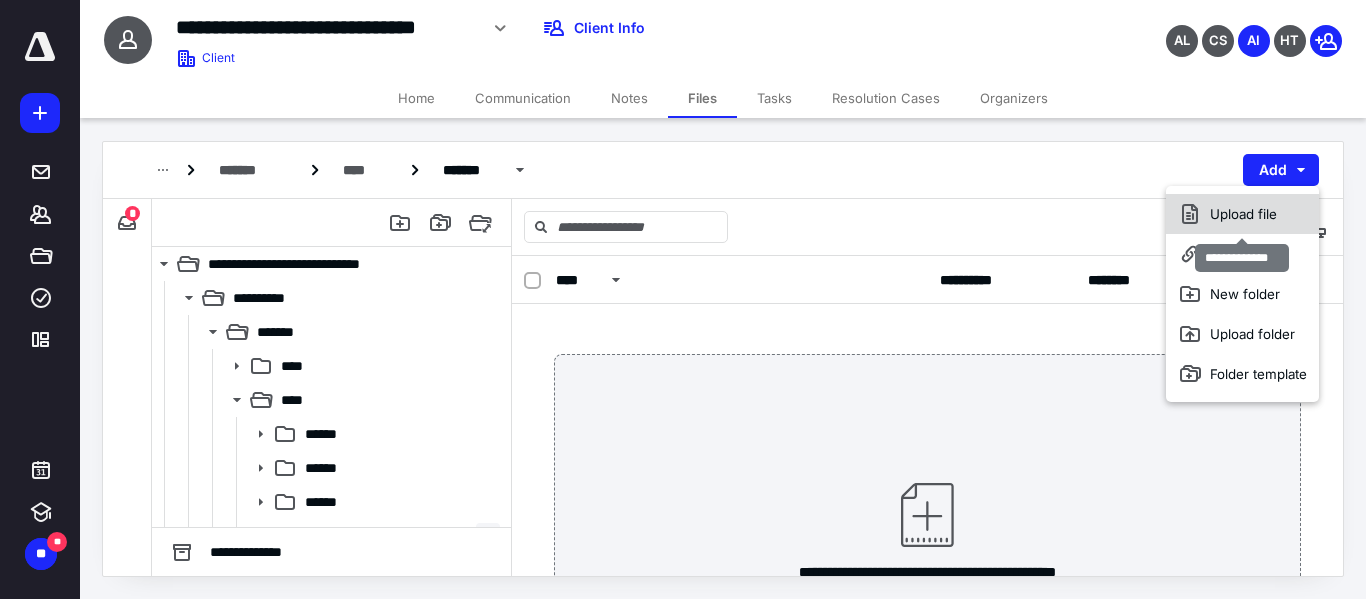 click on "Upload file" at bounding box center (1242, 214) 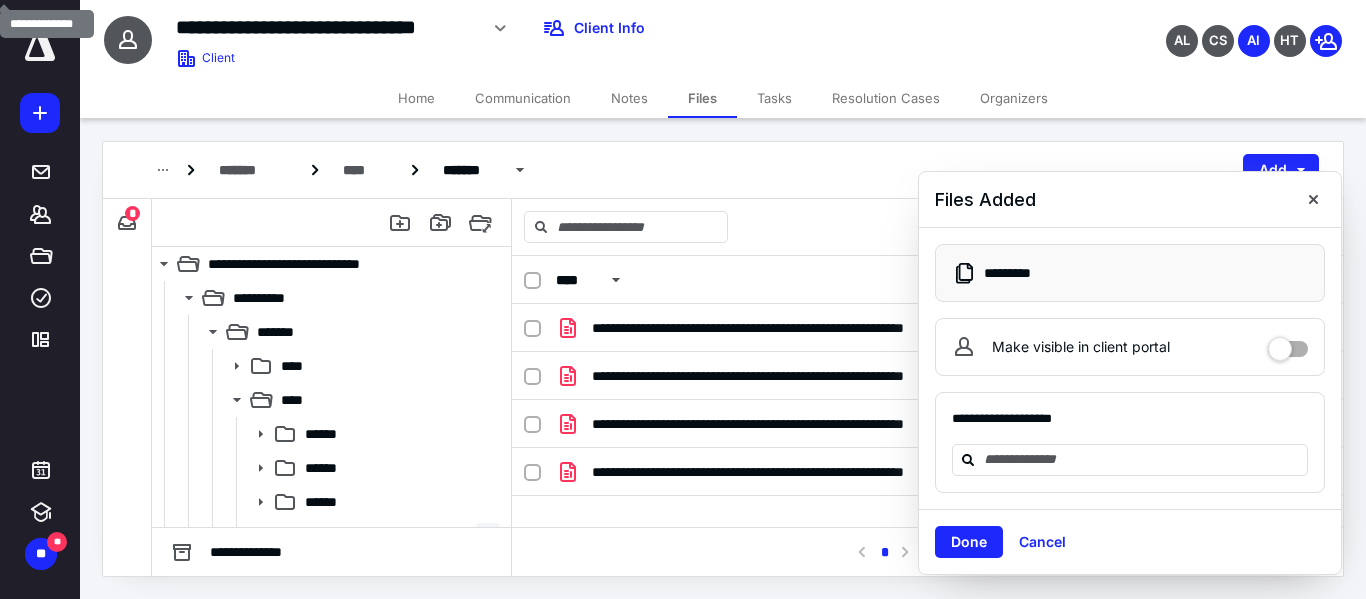 click at bounding box center (1288, 347) 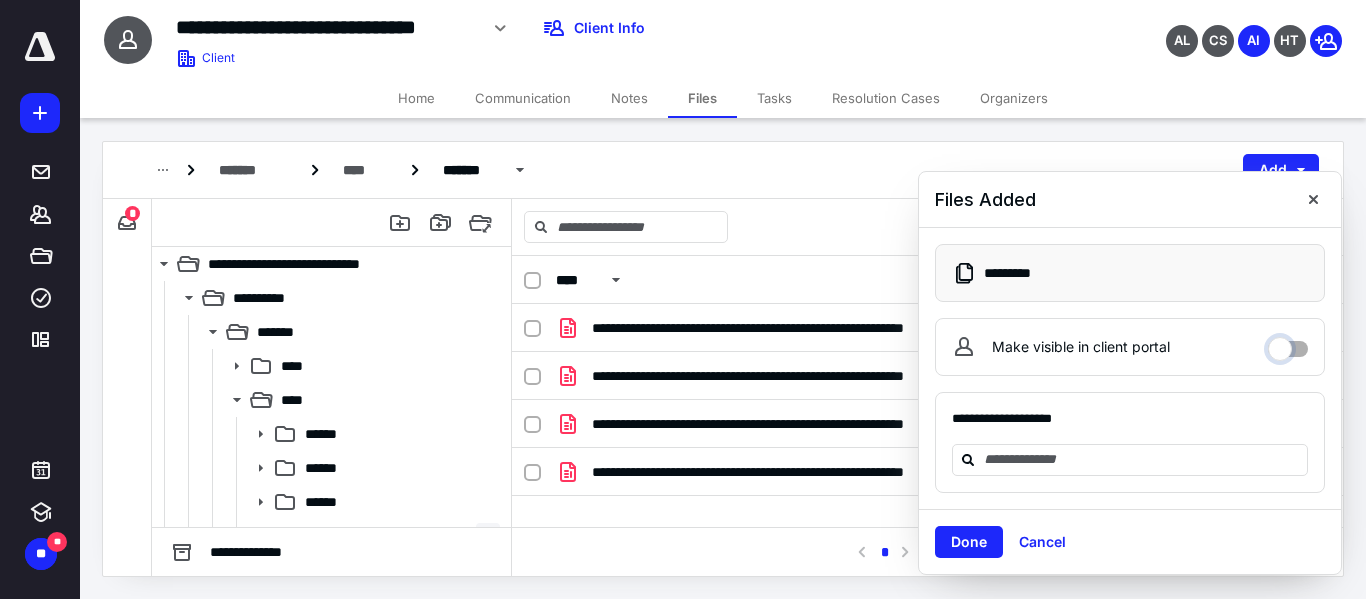 click on "Make visible in client portal" at bounding box center [1288, 344] 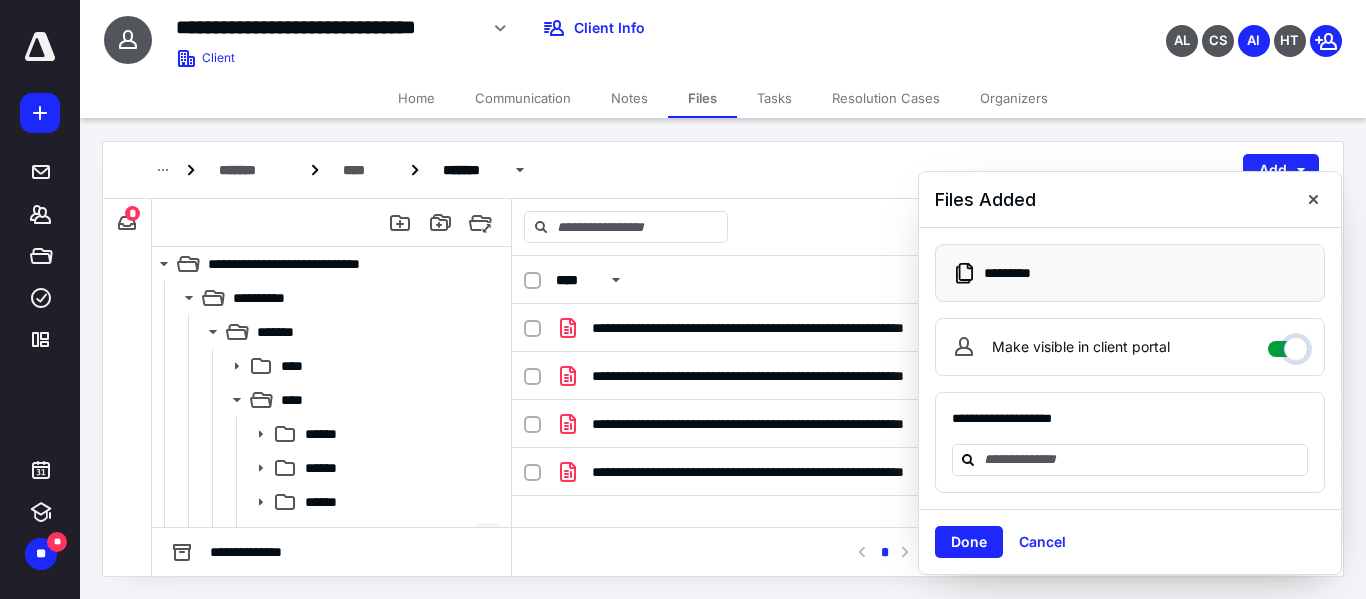 checkbox on "****" 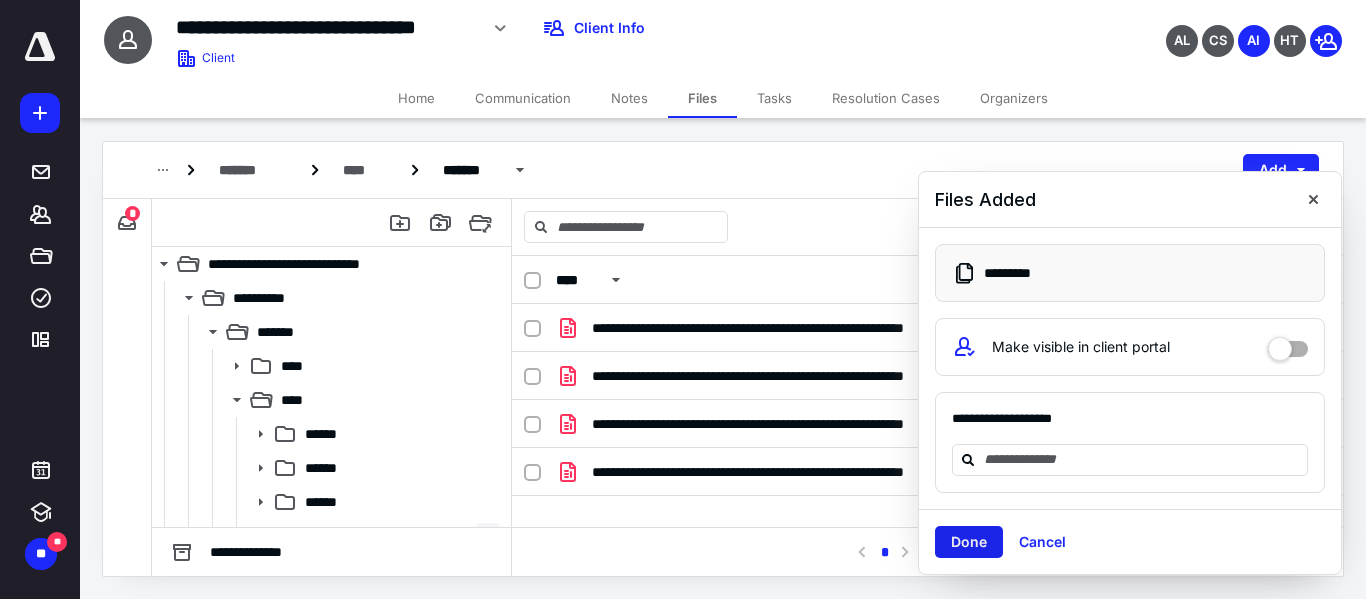 click on "Done" at bounding box center (969, 542) 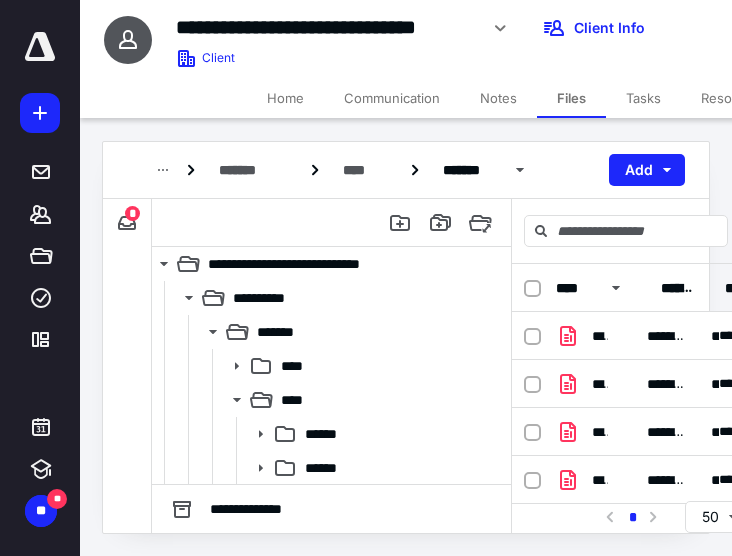 scroll, scrollTop: 0, scrollLeft: 26, axis: horizontal 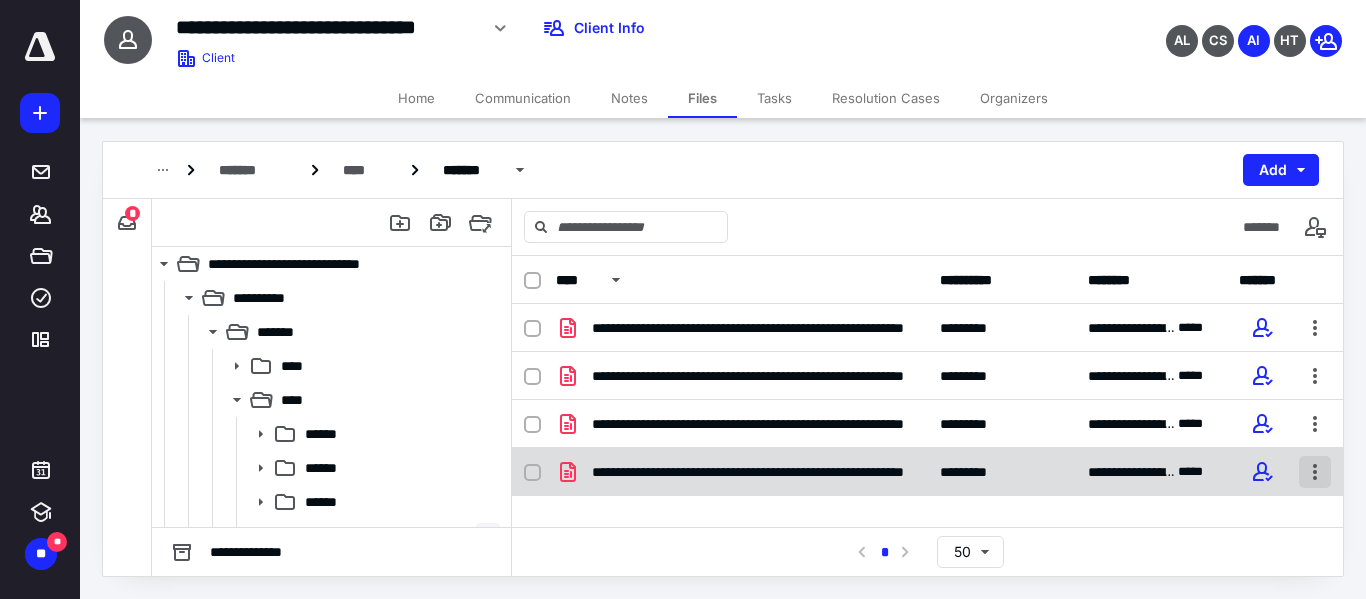 click at bounding box center [1315, 472] 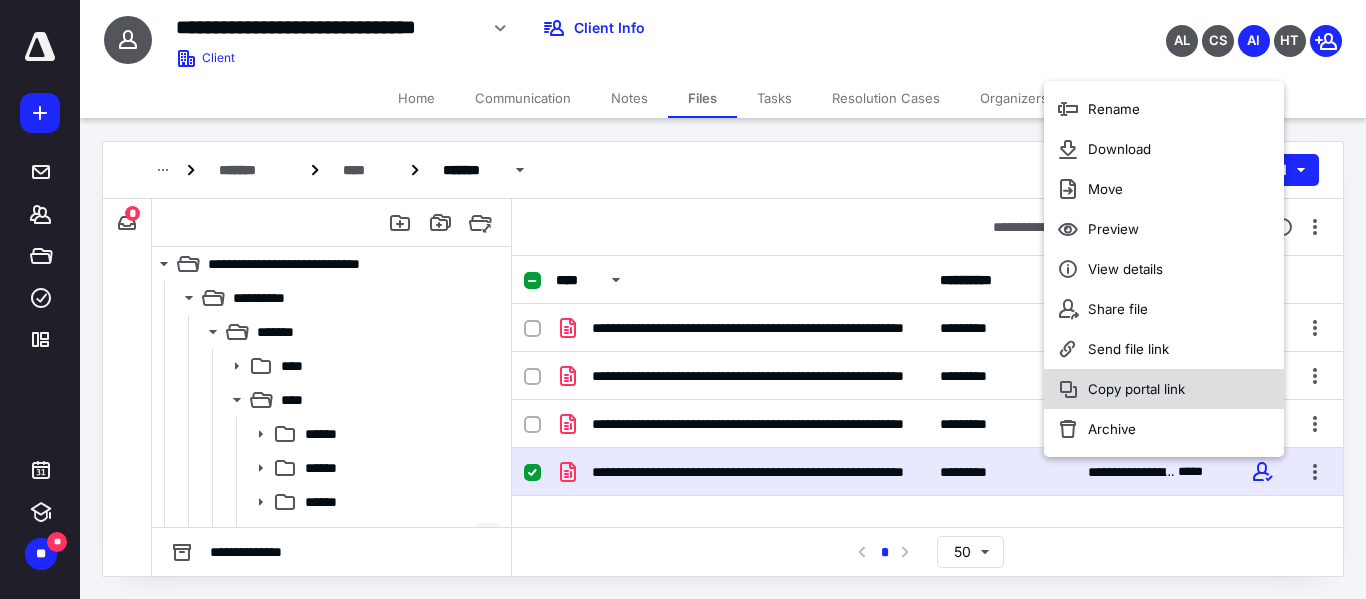 click on "Copy portal link" at bounding box center [1136, 389] 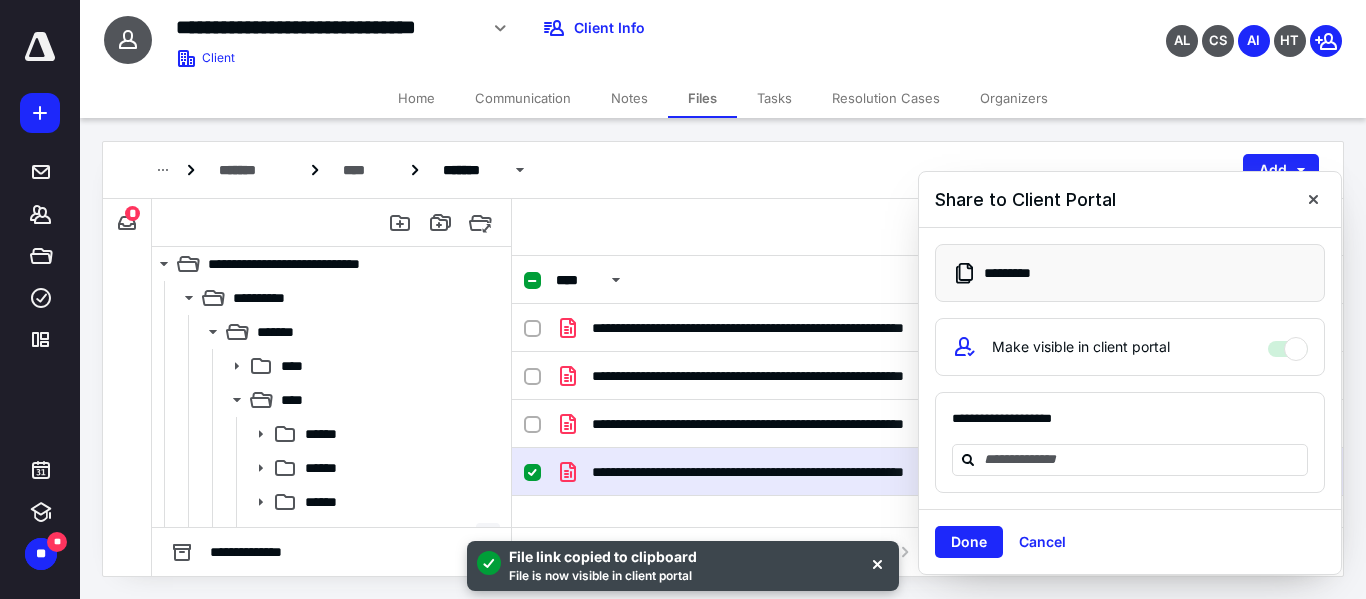 click on "File link copied to clipboard File is now visible in client portal" at bounding box center [683, 566] 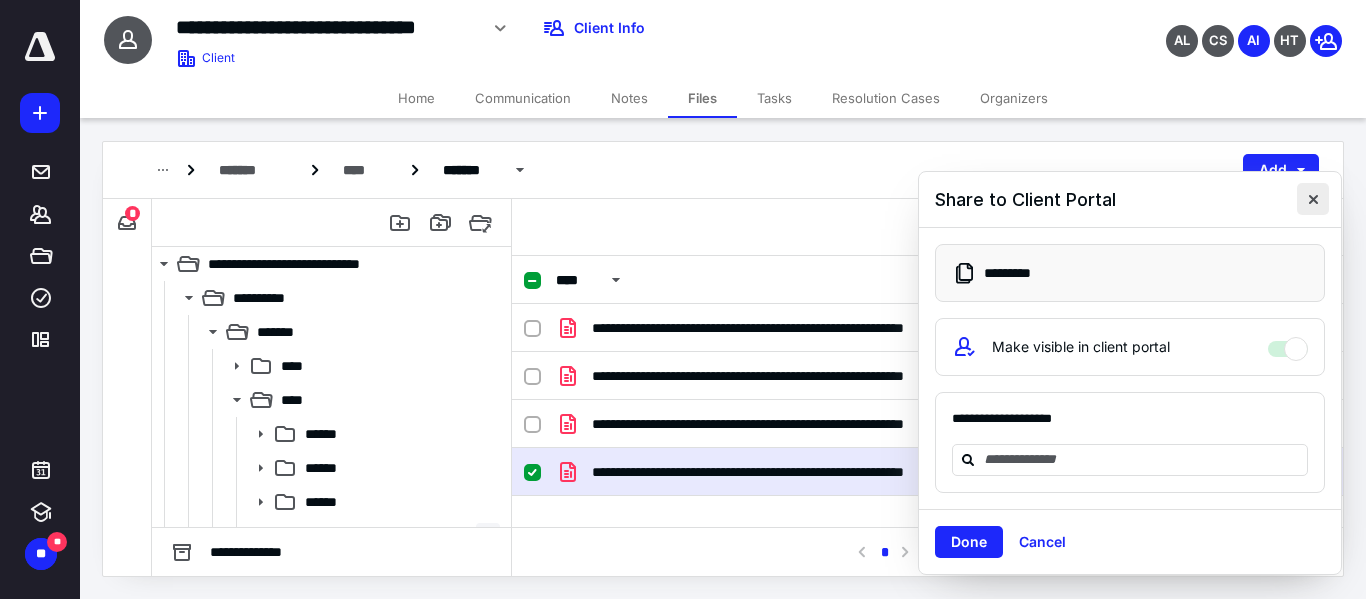 click at bounding box center (1313, 199) 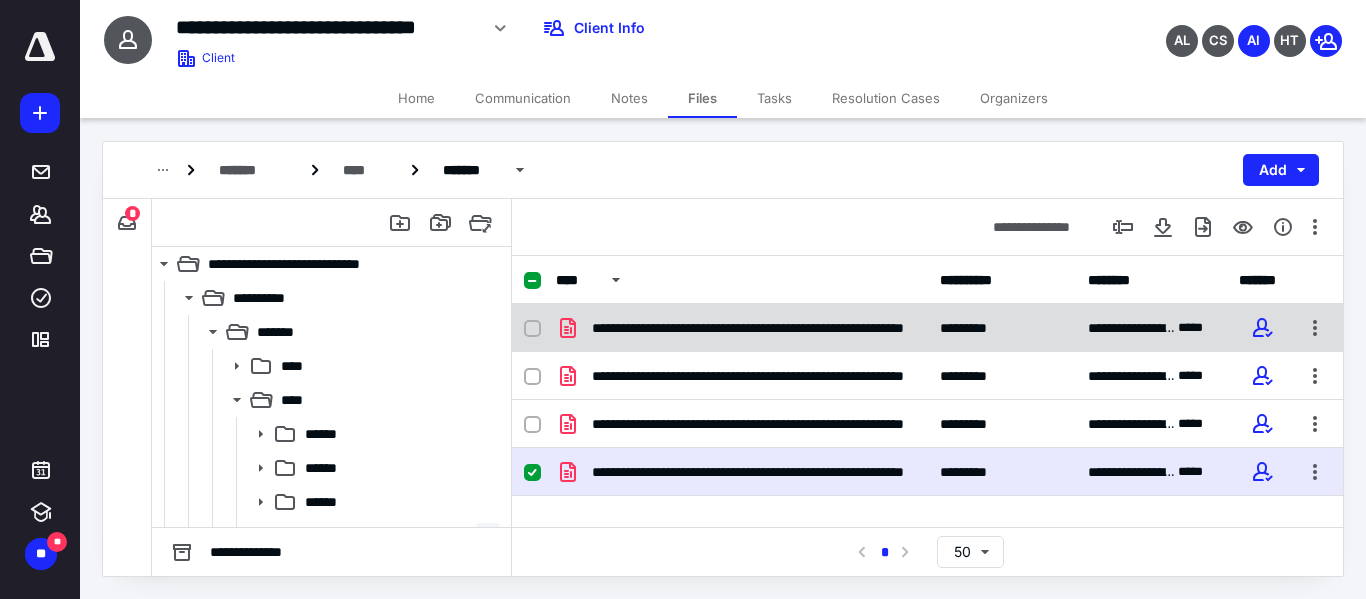 click on "**********" at bounding box center (927, 328) 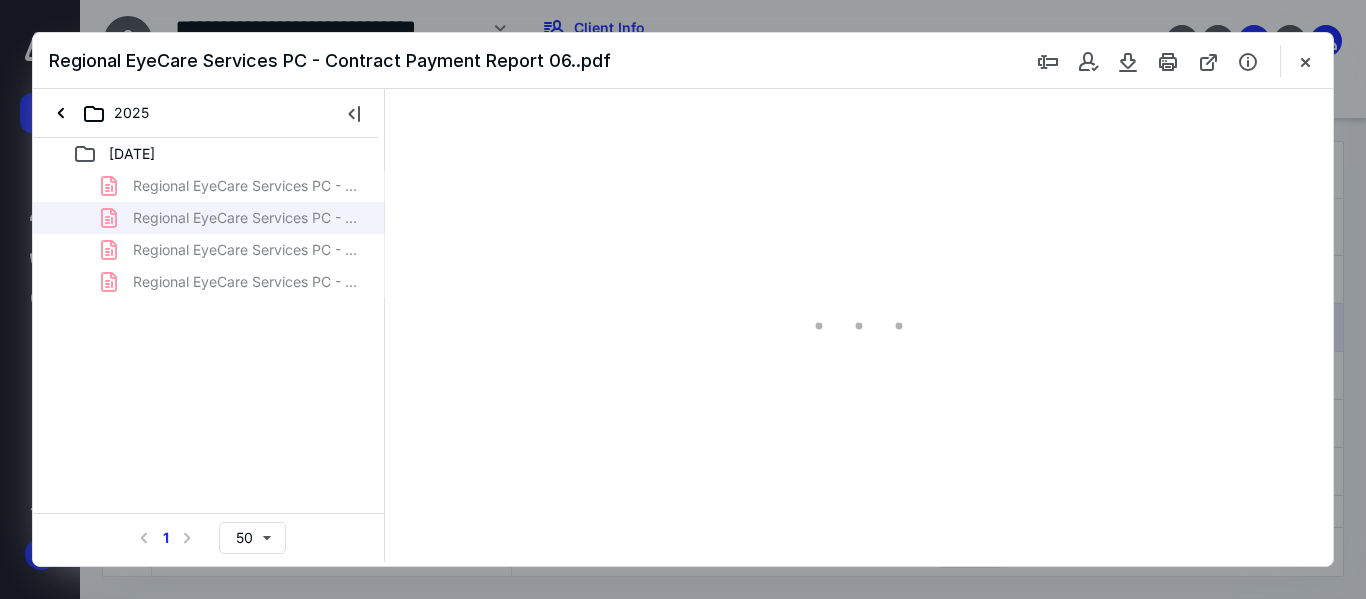 scroll, scrollTop: 0, scrollLeft: 0, axis: both 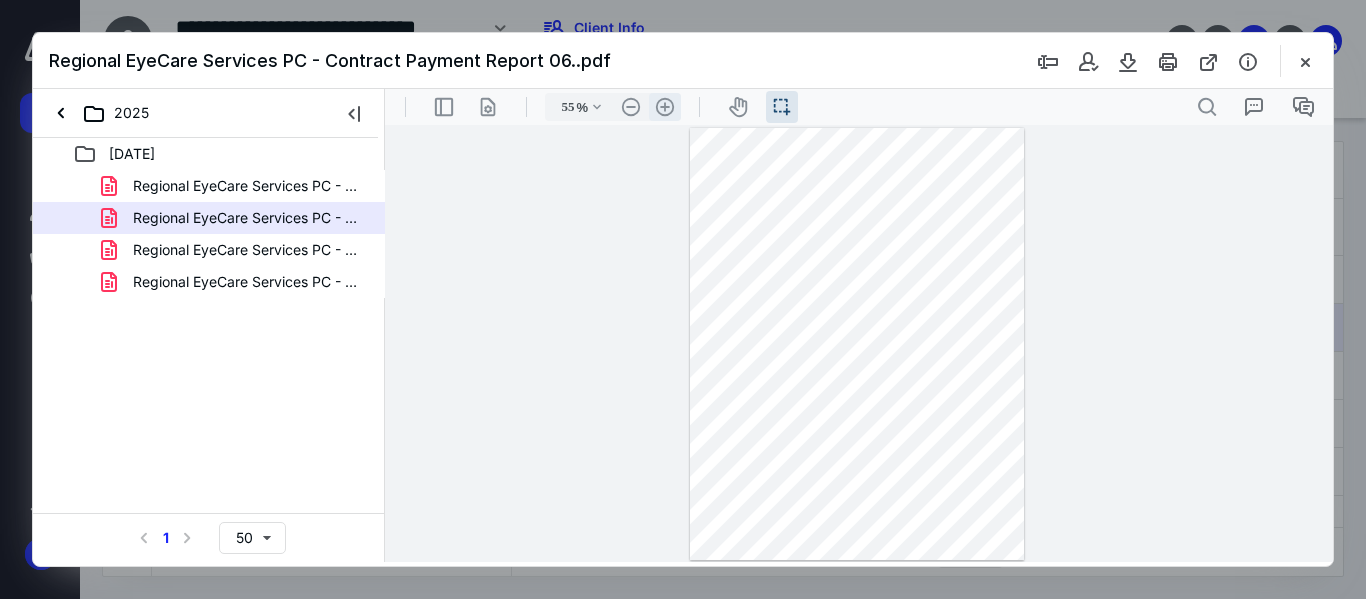 click on ".cls-1{fill:#abb0c4;} icon - header - zoom - in - line" at bounding box center (665, 107) 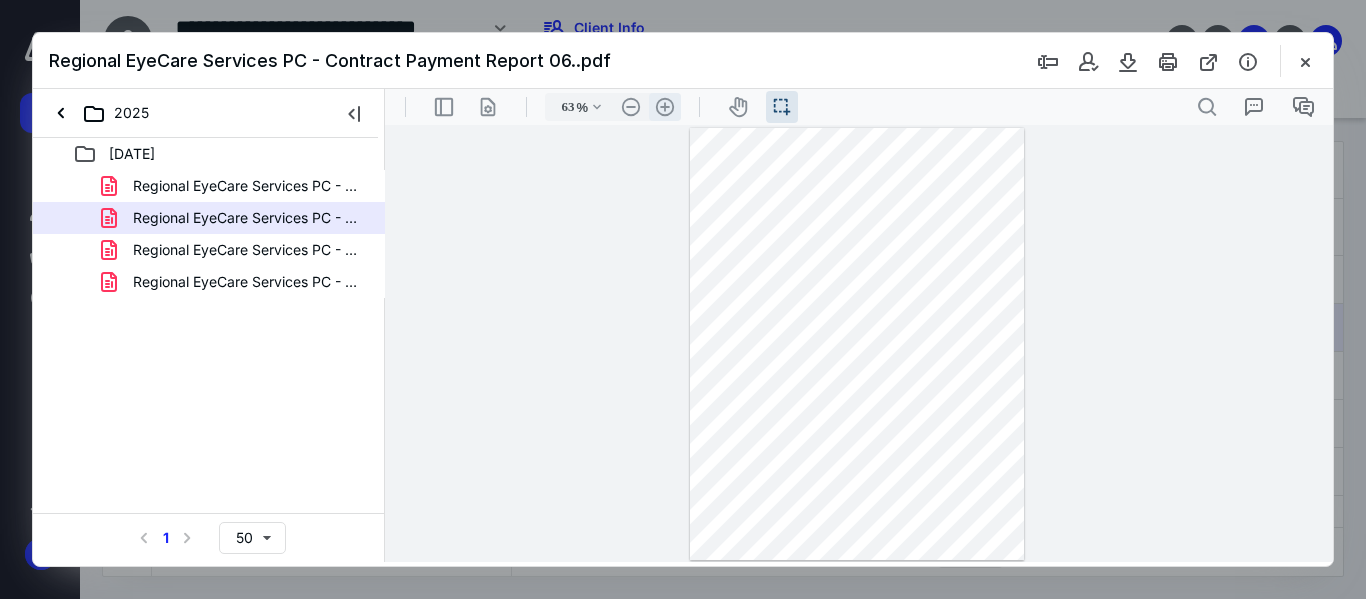 click on ".cls-1{fill:#abb0c4;} icon - header - zoom - in - line" at bounding box center (665, 107) 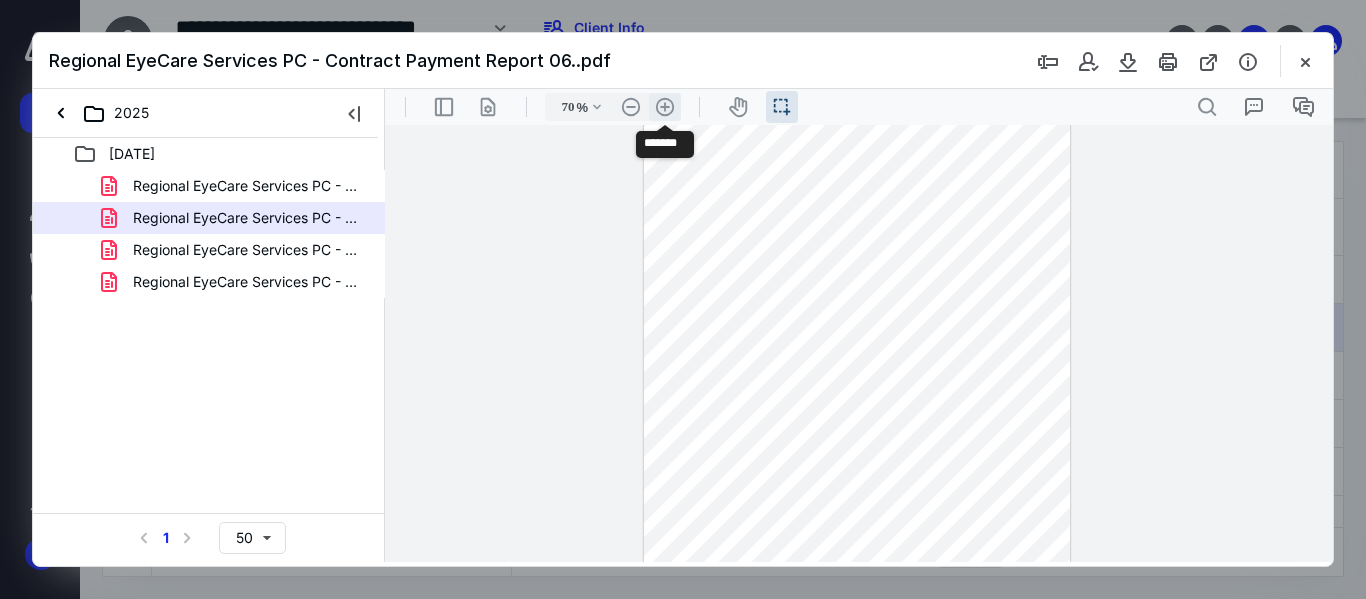 click on ".cls-1{fill:#abb0c4;} icon - header - zoom - in - line" at bounding box center [665, 107] 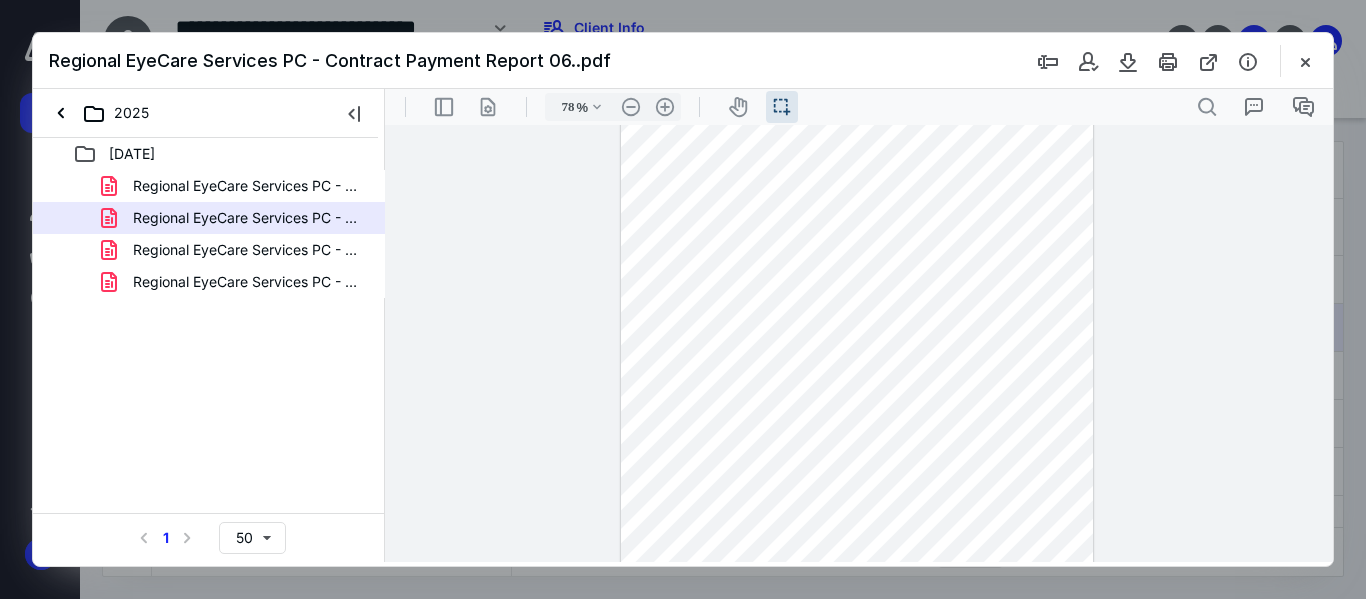 scroll, scrollTop: 0, scrollLeft: 0, axis: both 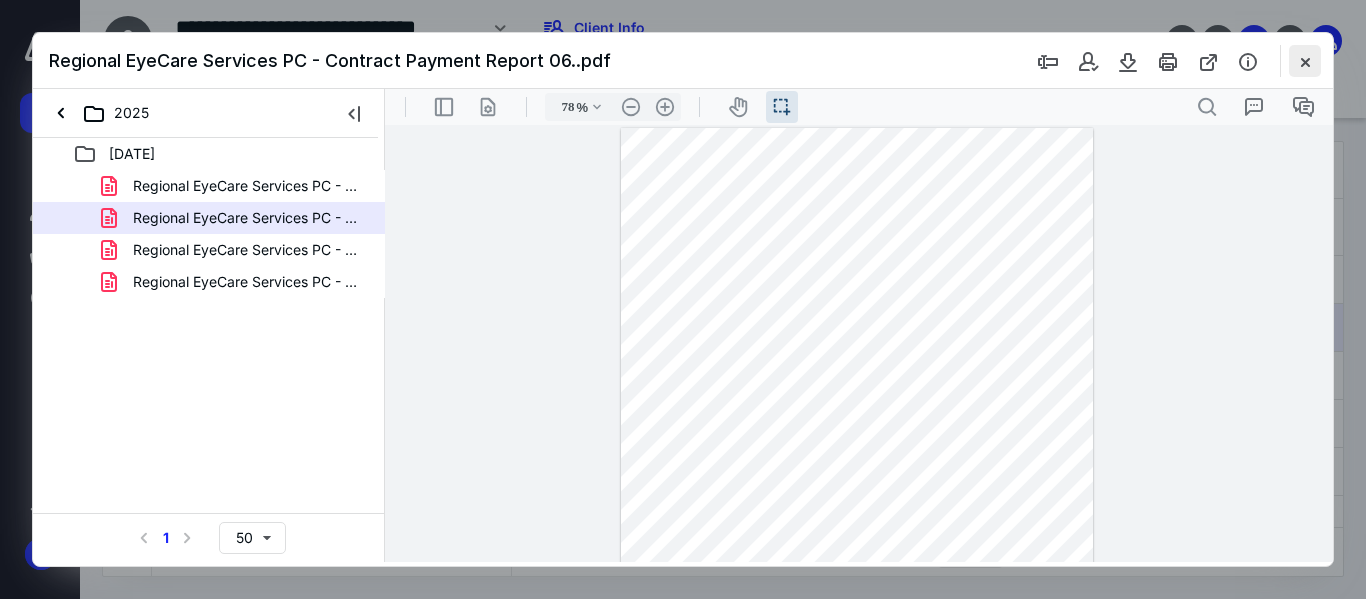 click at bounding box center (1305, 61) 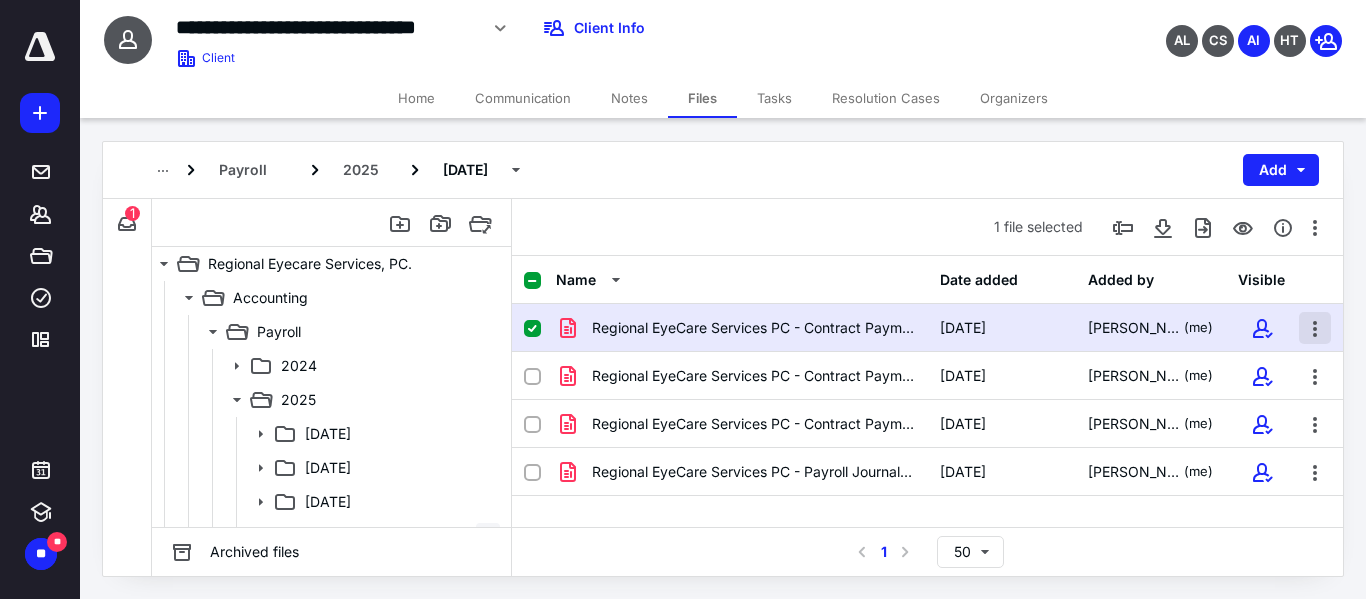 click at bounding box center [1315, 328] 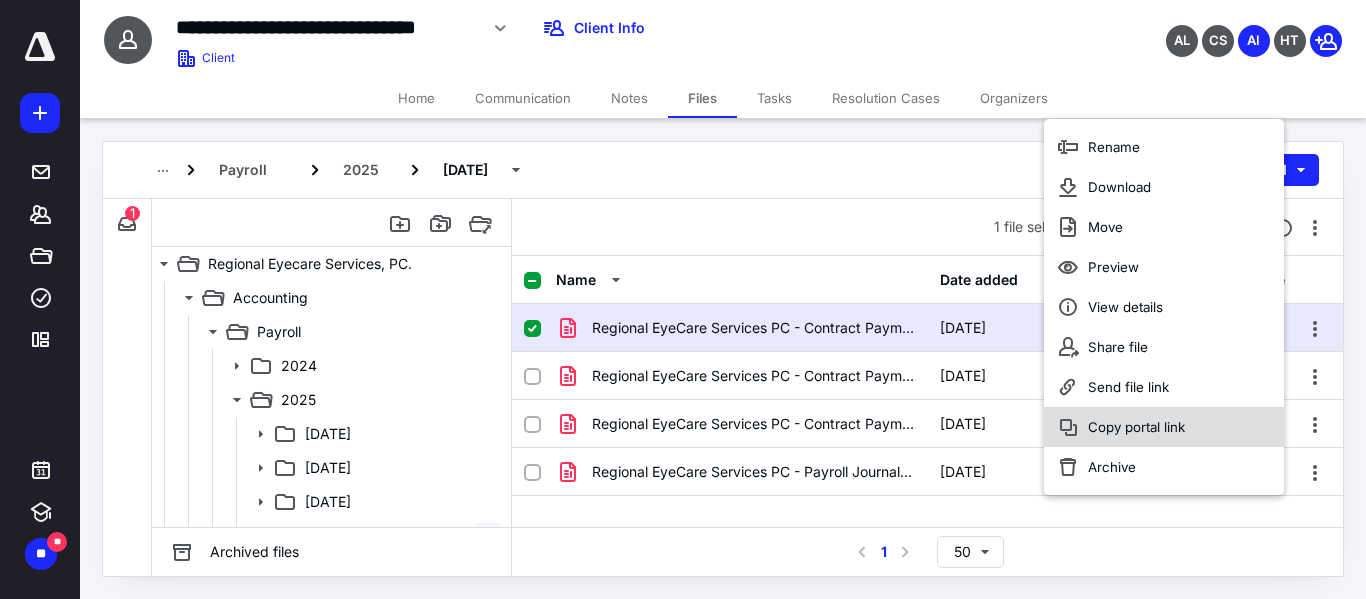 click on "Copy portal link" at bounding box center (1136, 427) 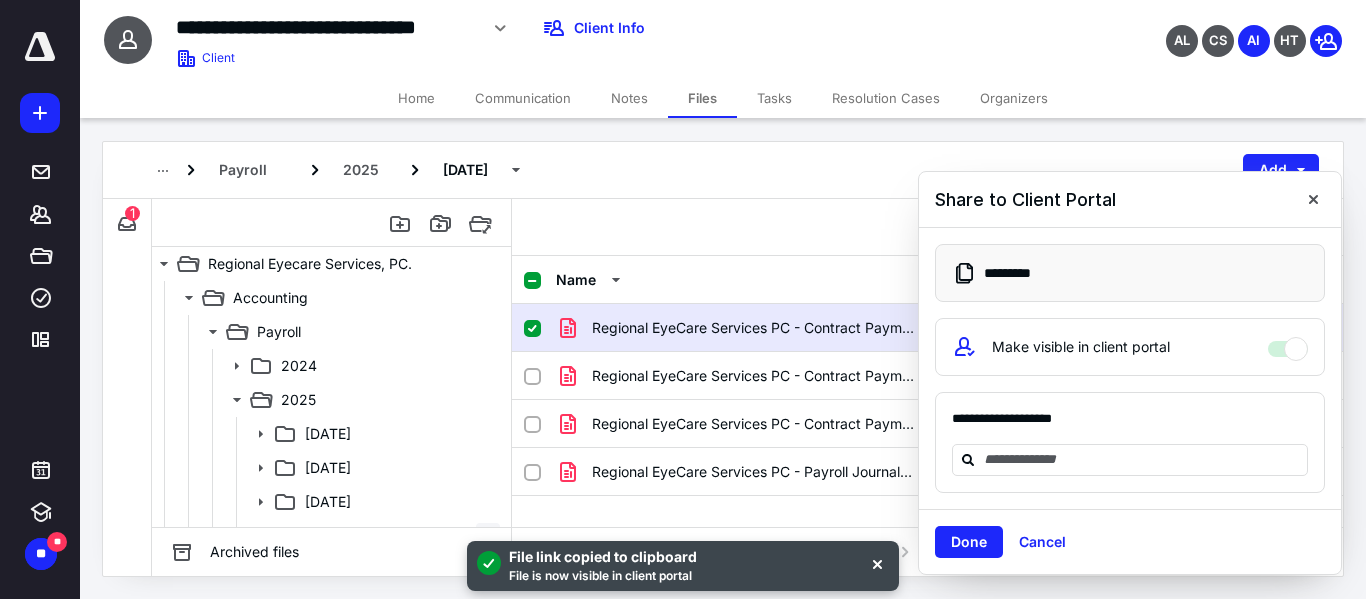click on "File link copied to clipboard File is now visible in client portal" at bounding box center (683, 566) 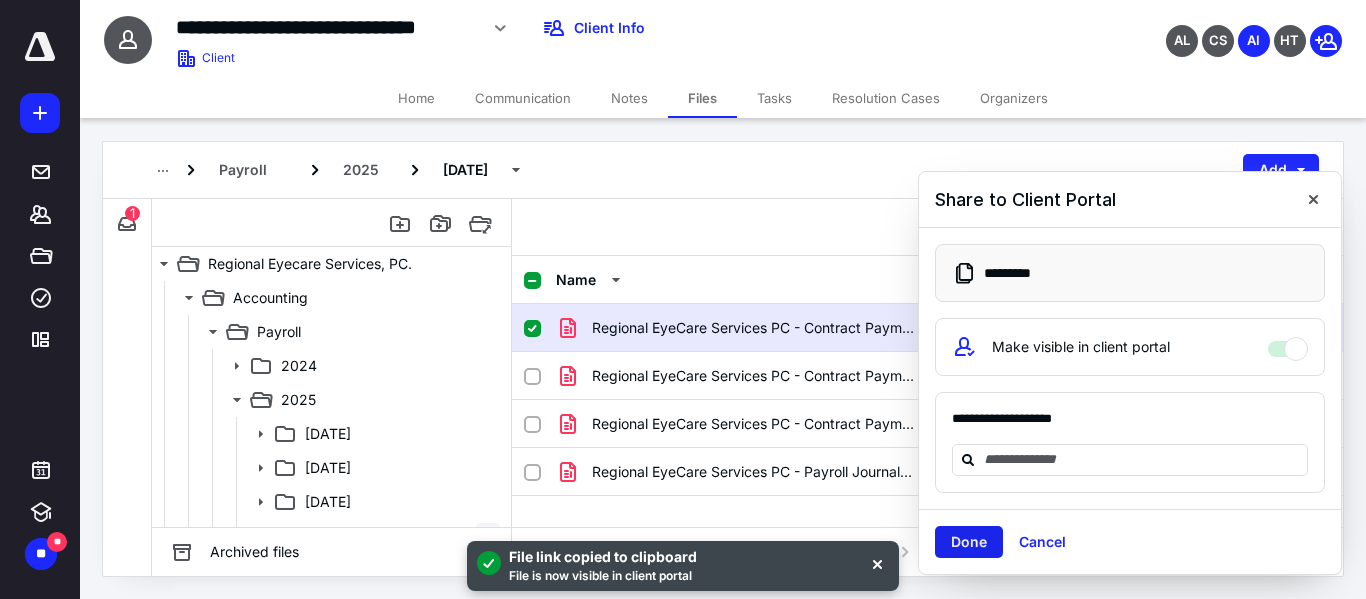 click on "Done" at bounding box center (969, 542) 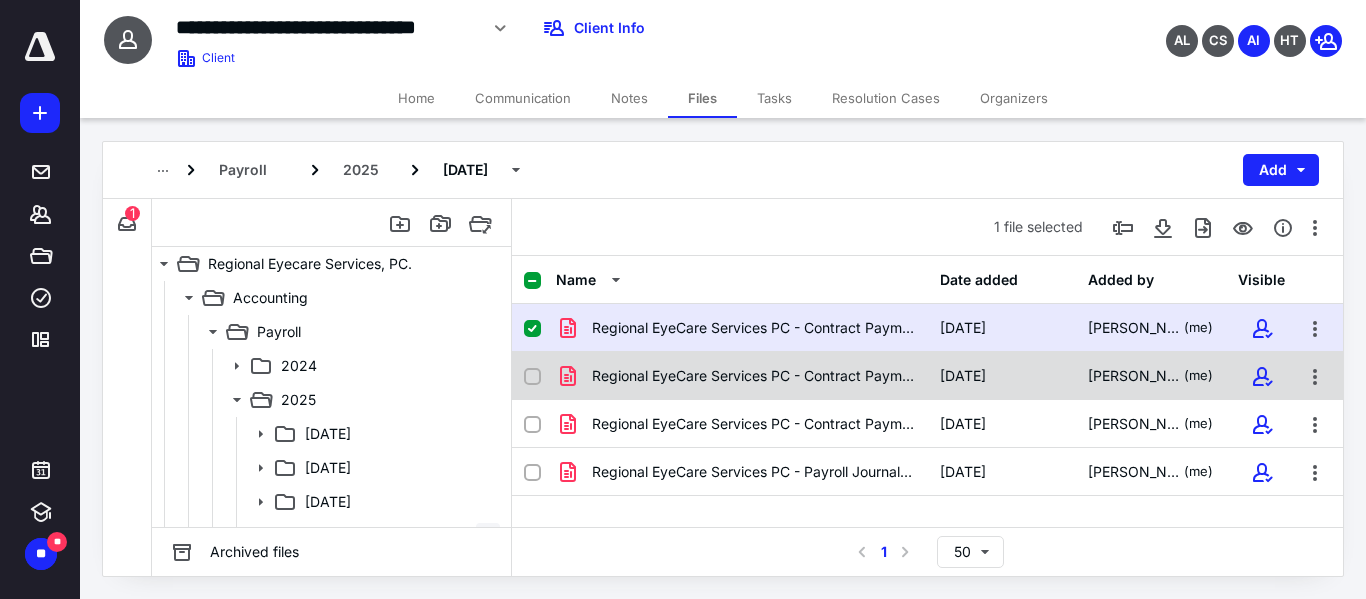 click on "Regional EyeCare Services PC - Contract Payment Report 06..pdf [DATE] [PERSON_NAME]  (me)" at bounding box center [927, 376] 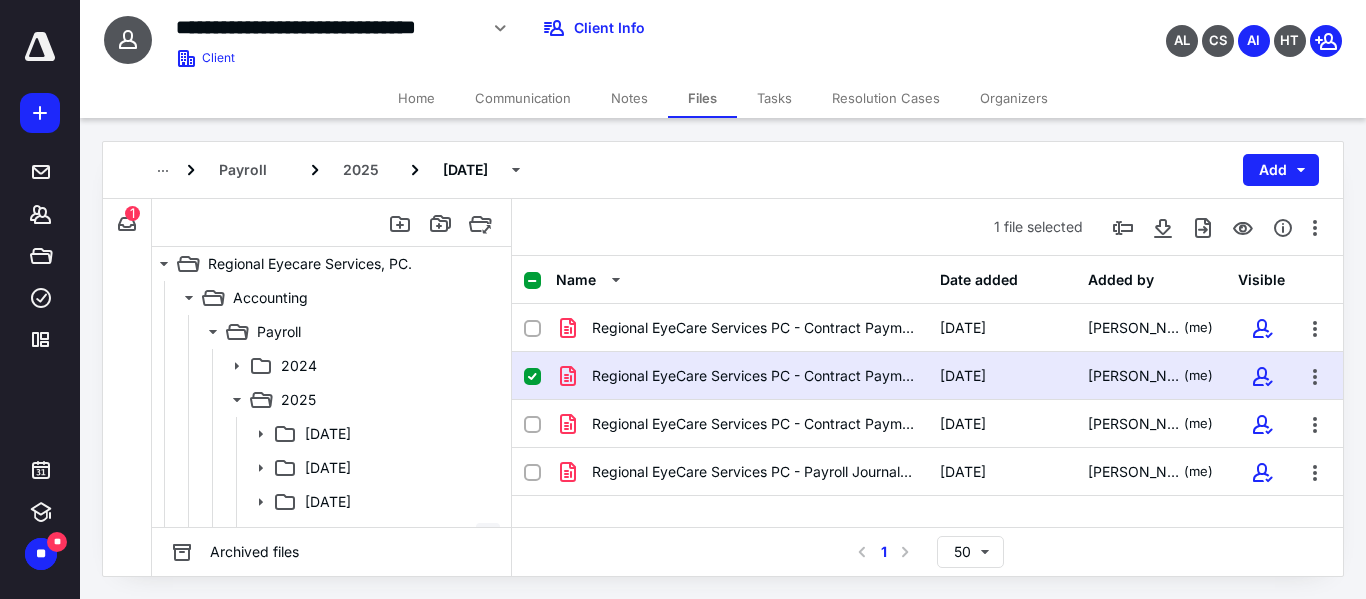 click on "Regional EyeCare Services PC - Contract Payment Report 06..pdf [DATE] [PERSON_NAME]  (me)" at bounding box center [927, 376] 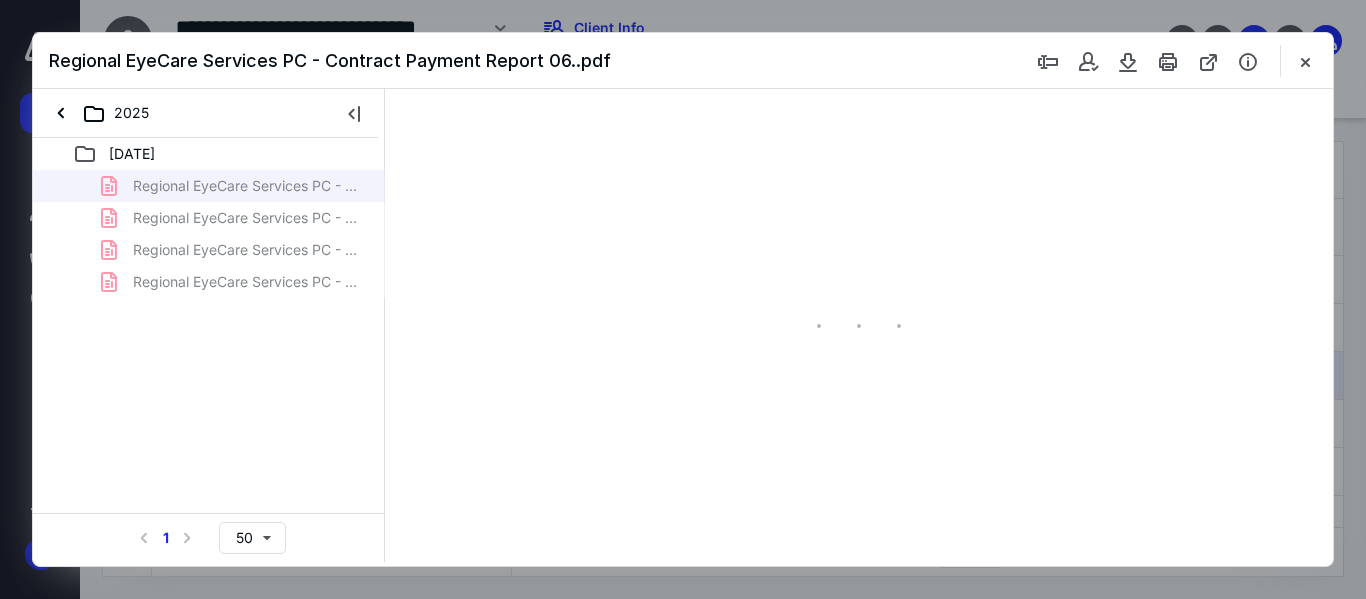 scroll, scrollTop: 0, scrollLeft: 0, axis: both 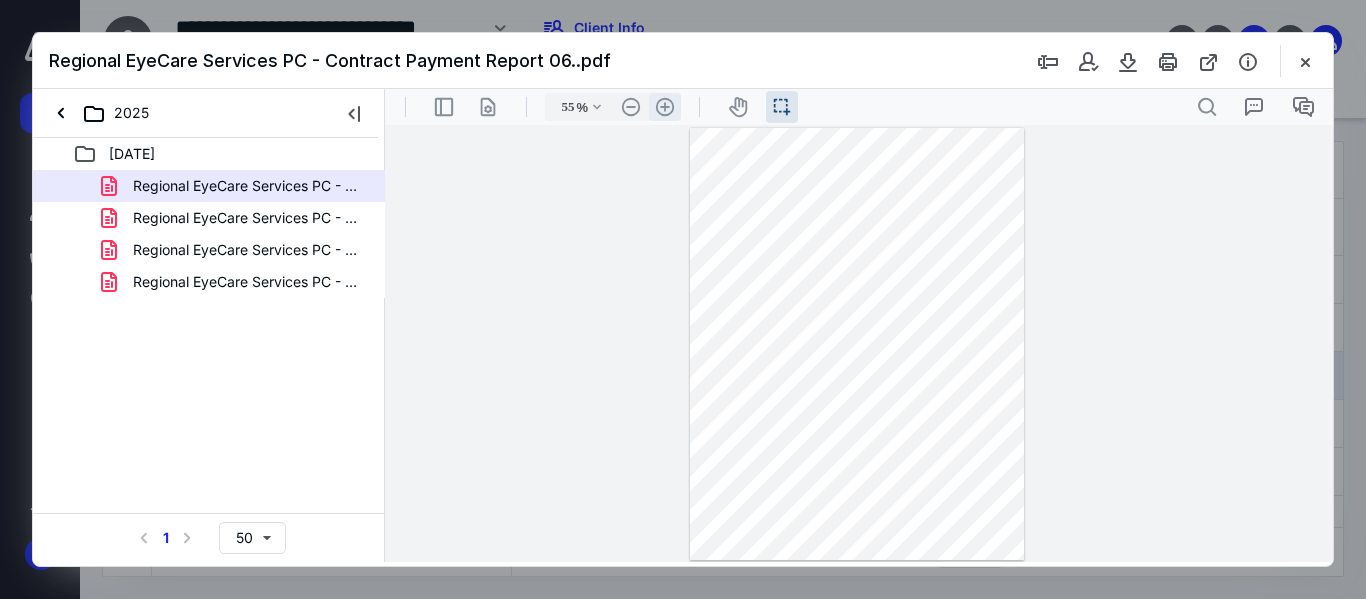 click on ".cls-1{fill:#abb0c4;} icon - header - zoom - in - line" at bounding box center [665, 107] 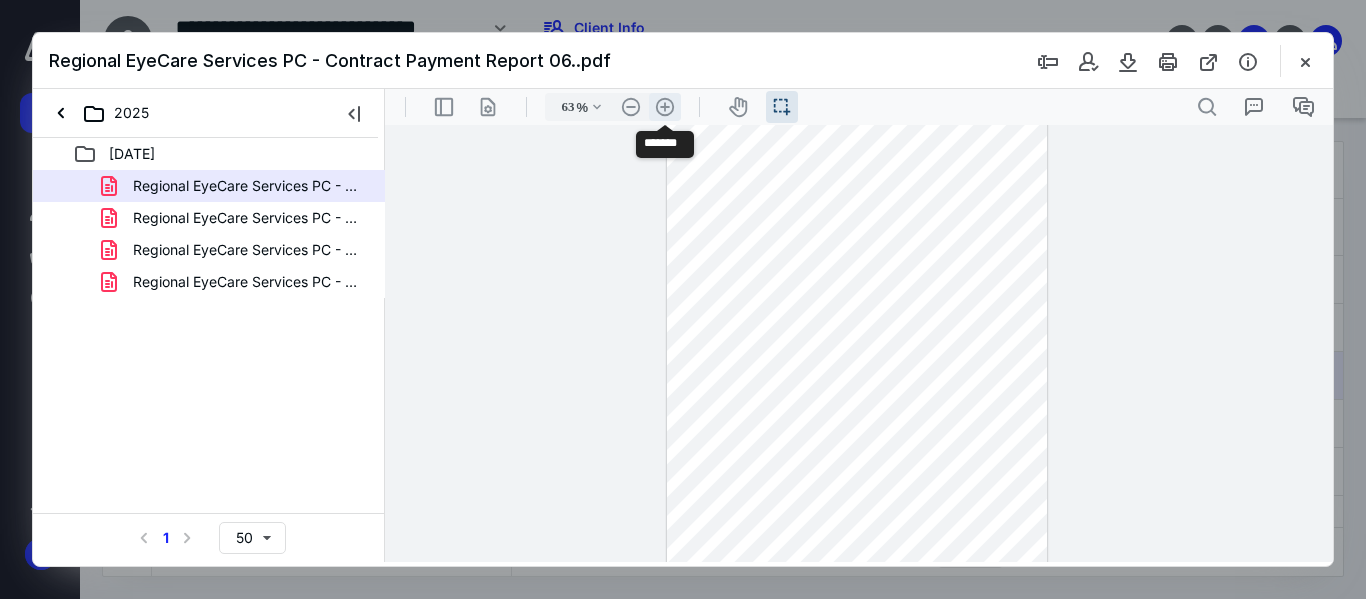 click on ".cls-1{fill:#abb0c4;} icon - header - zoom - in - line" at bounding box center (665, 107) 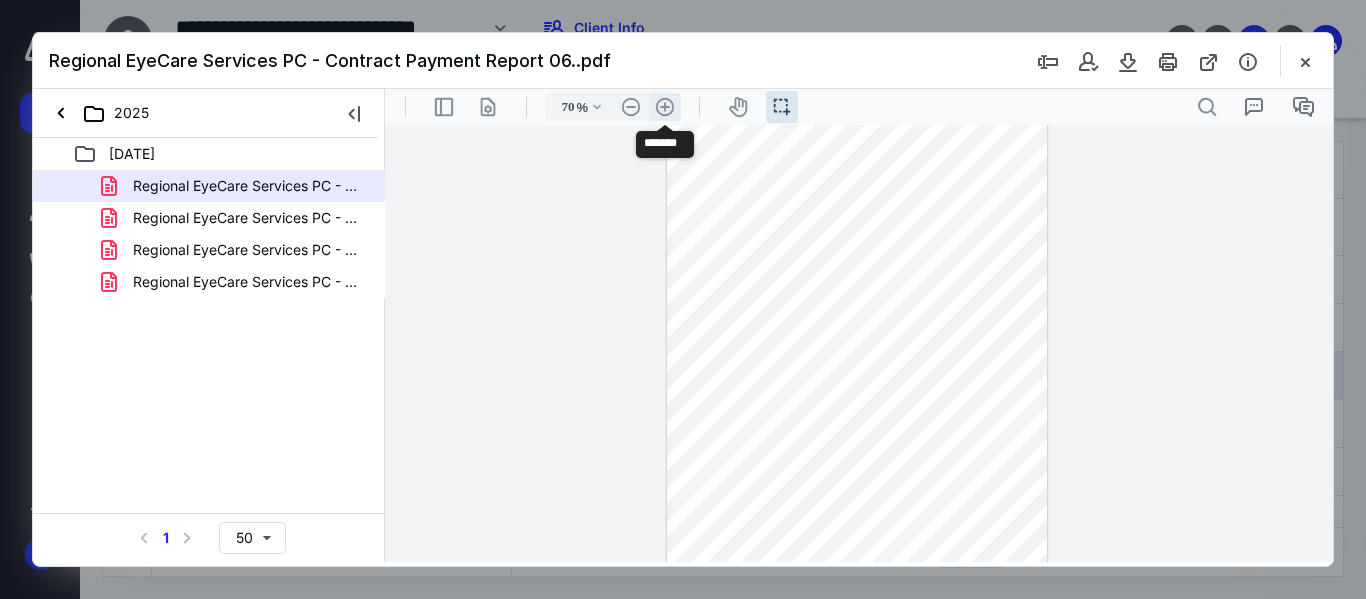 click on ".cls-1{fill:#abb0c4;} icon - header - zoom - in - line" at bounding box center (665, 107) 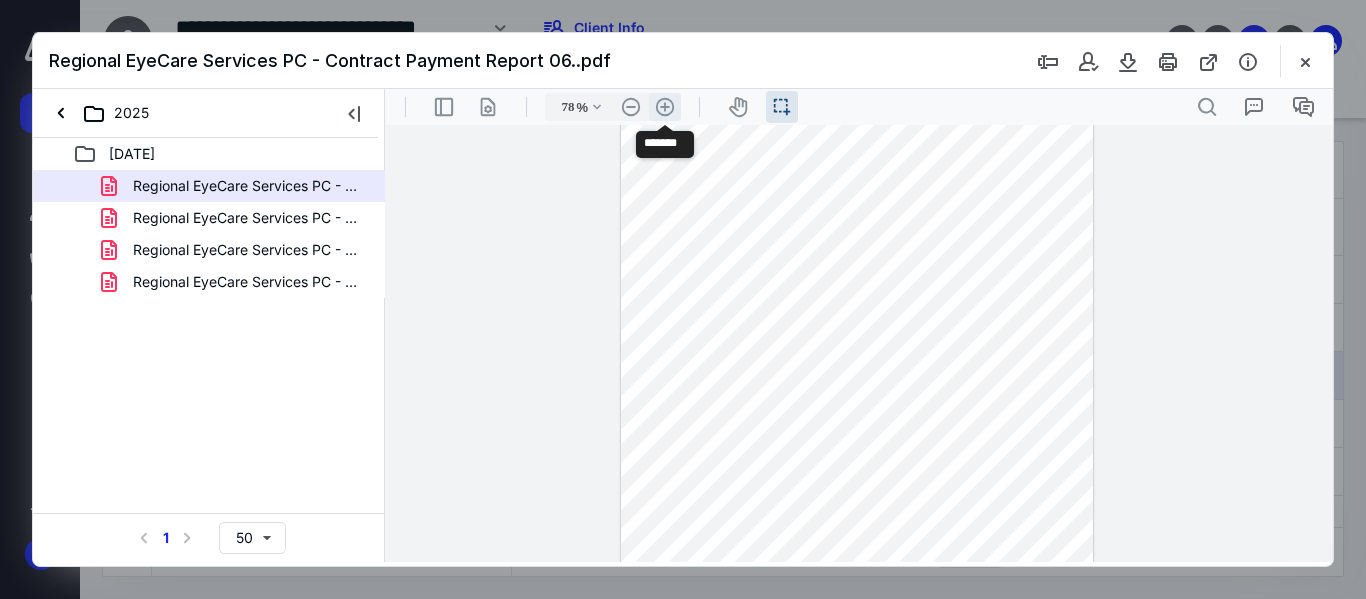 click on ".cls-1{fill:#abb0c4;} icon - header - zoom - in - line" at bounding box center [665, 107] 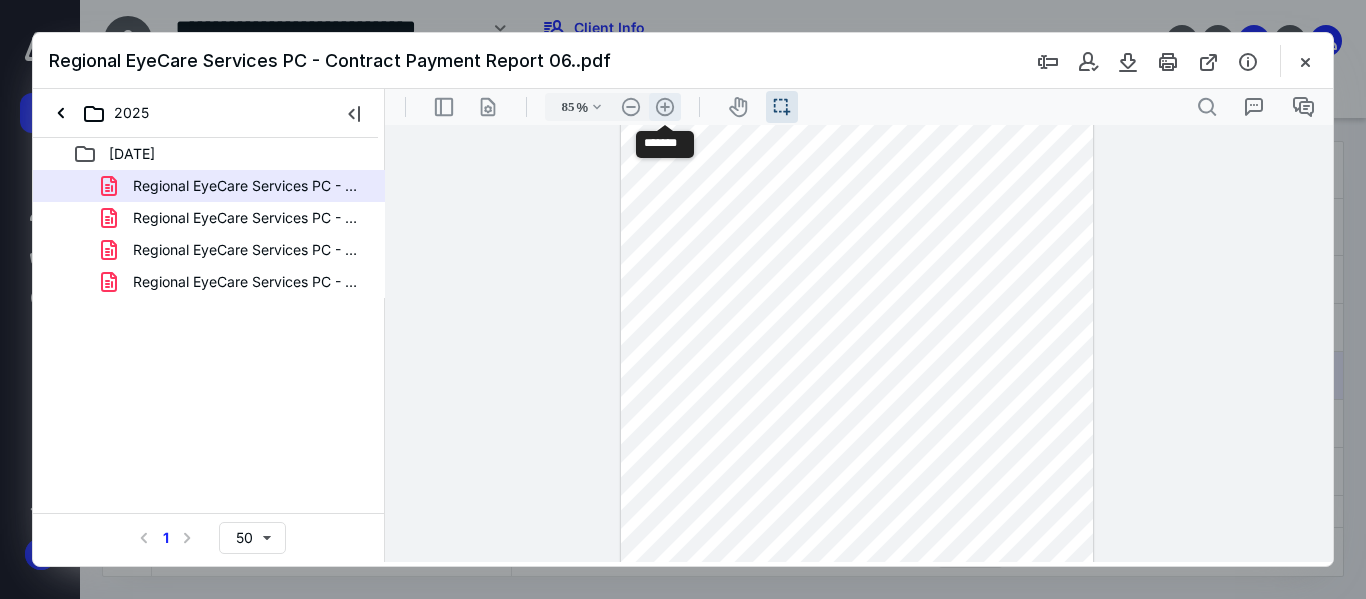 scroll, scrollTop: 107, scrollLeft: 0, axis: vertical 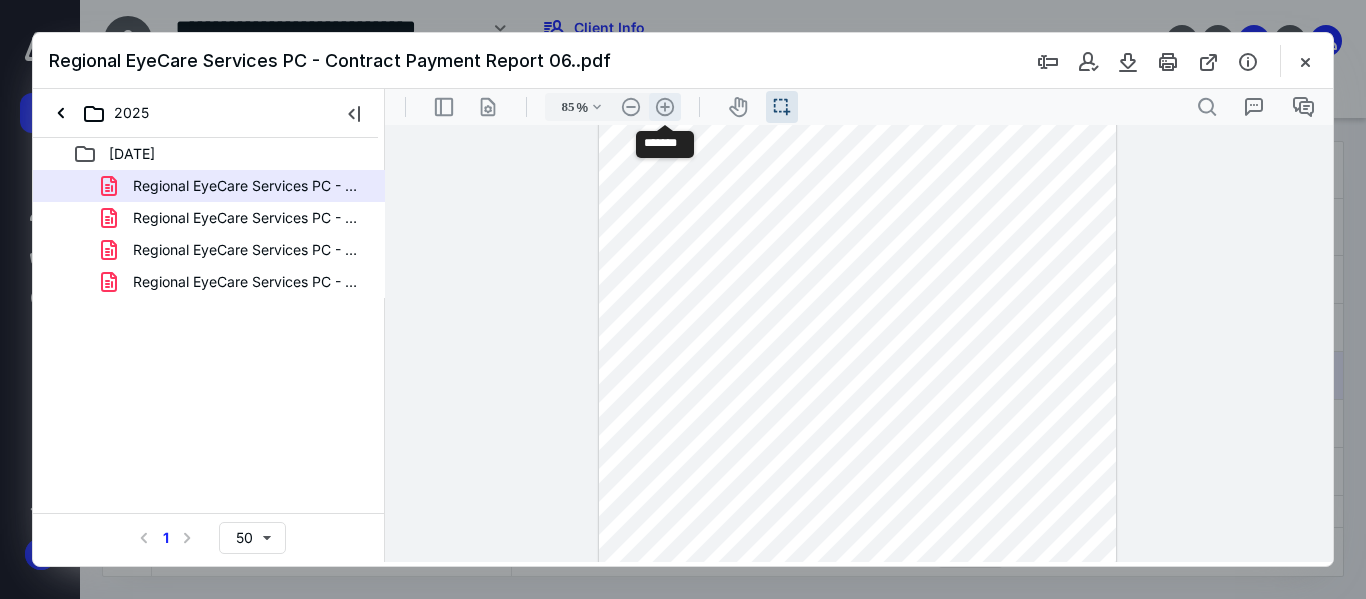 click on ".cls-1{fill:#abb0c4;} icon - header - zoom - in - line" at bounding box center [665, 107] 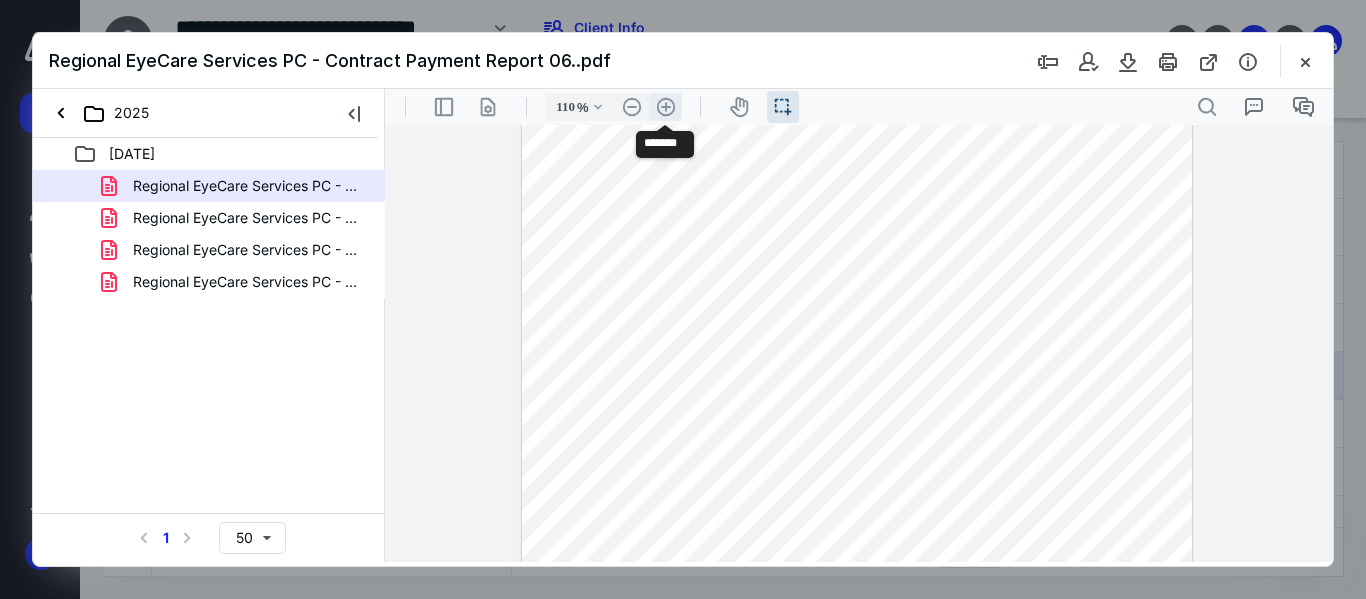 click on ".cls-1{fill:#abb0c4;} icon - header - zoom - in - line" at bounding box center [666, 107] 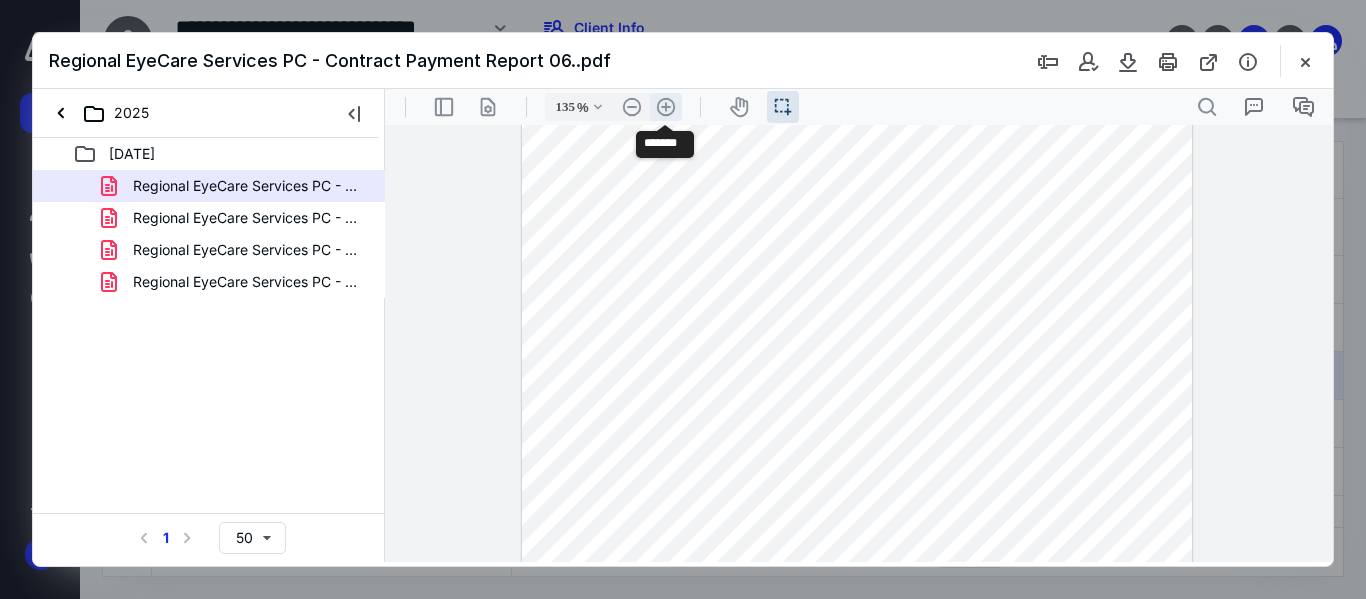 scroll, scrollTop: 289, scrollLeft: 0, axis: vertical 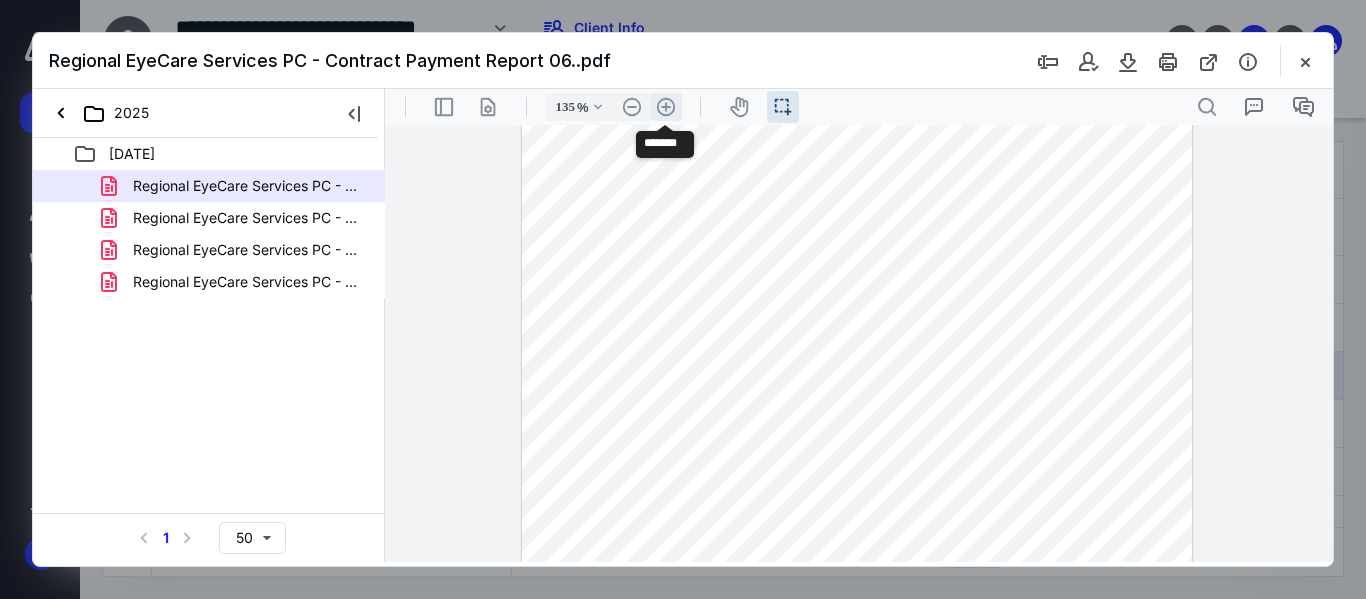 click on ".cls-1{fill:#abb0c4;} icon - header - zoom - in - line" at bounding box center [666, 107] 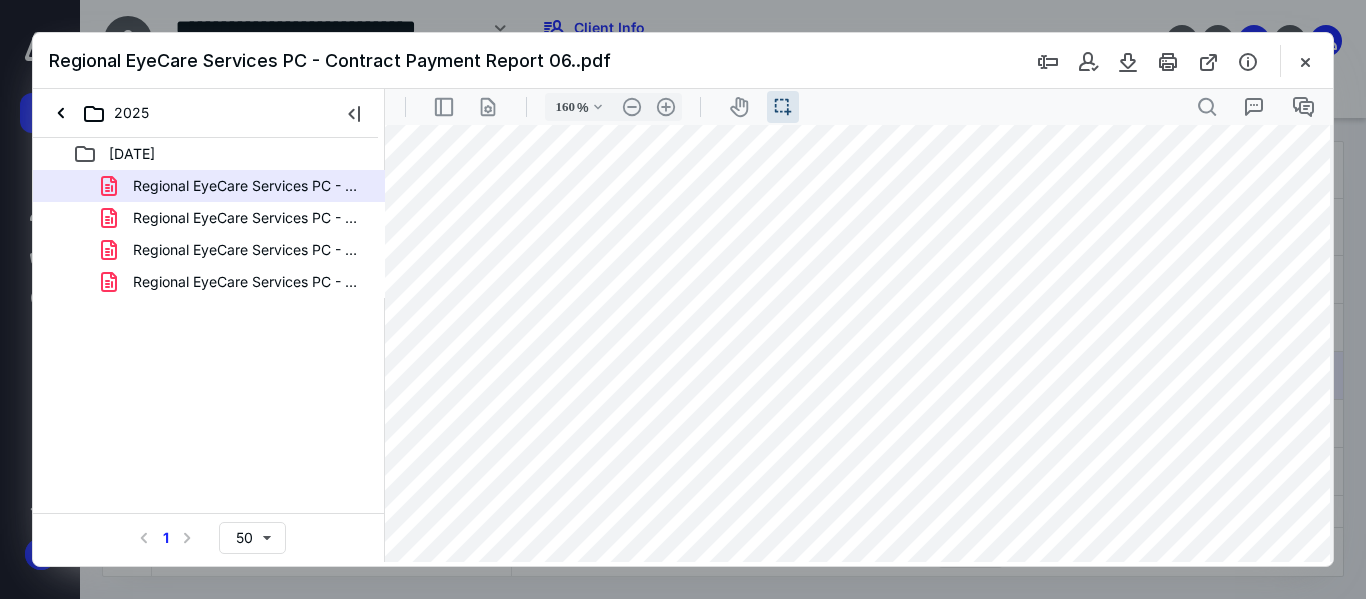 scroll, scrollTop: 0, scrollLeft: 26, axis: horizontal 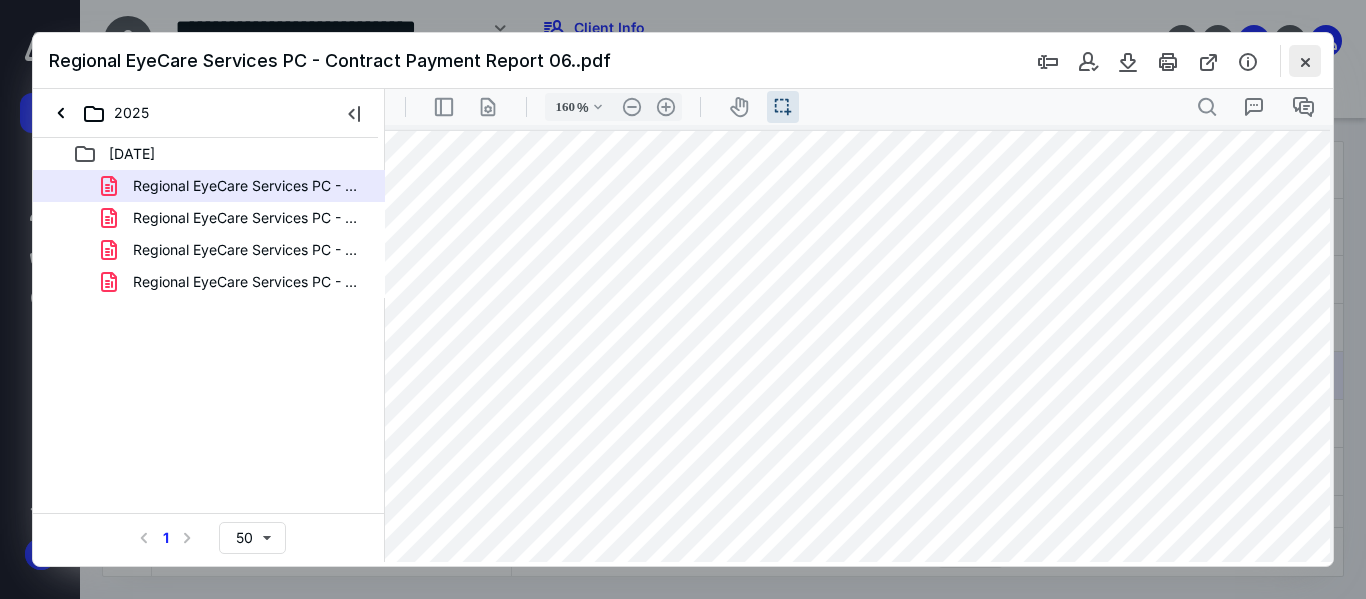click at bounding box center (1305, 61) 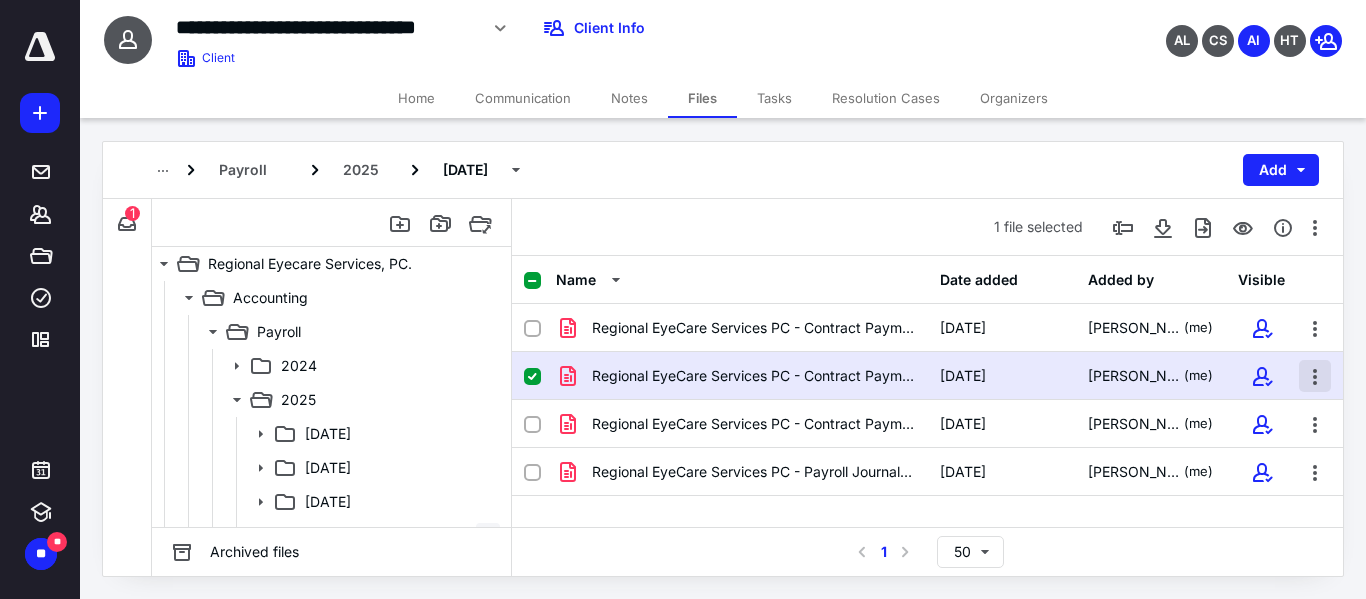 click at bounding box center [1315, 376] 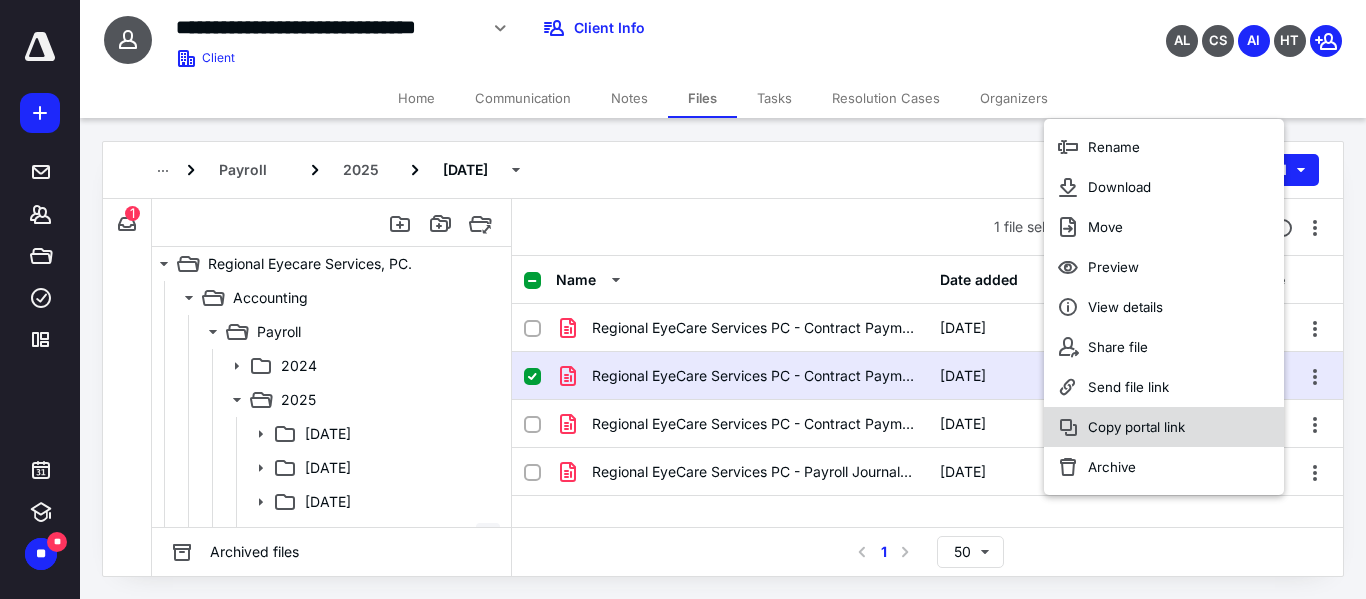 click on "Copy portal link" at bounding box center [1164, 427] 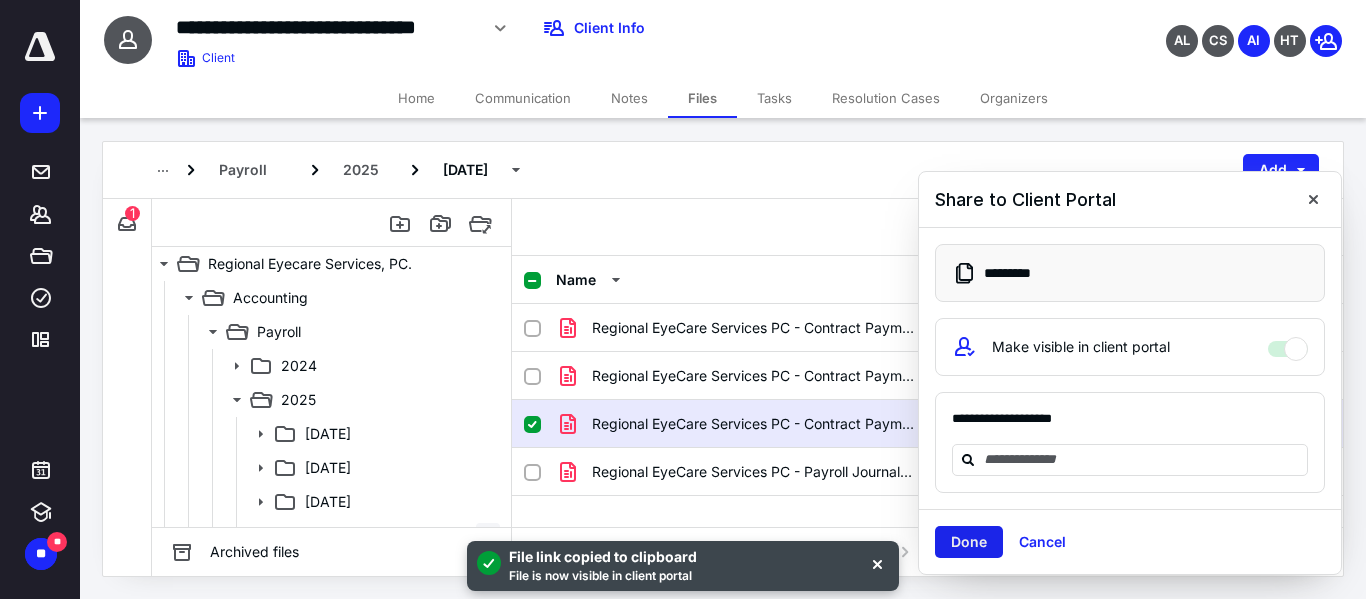 click on "Done" at bounding box center (969, 542) 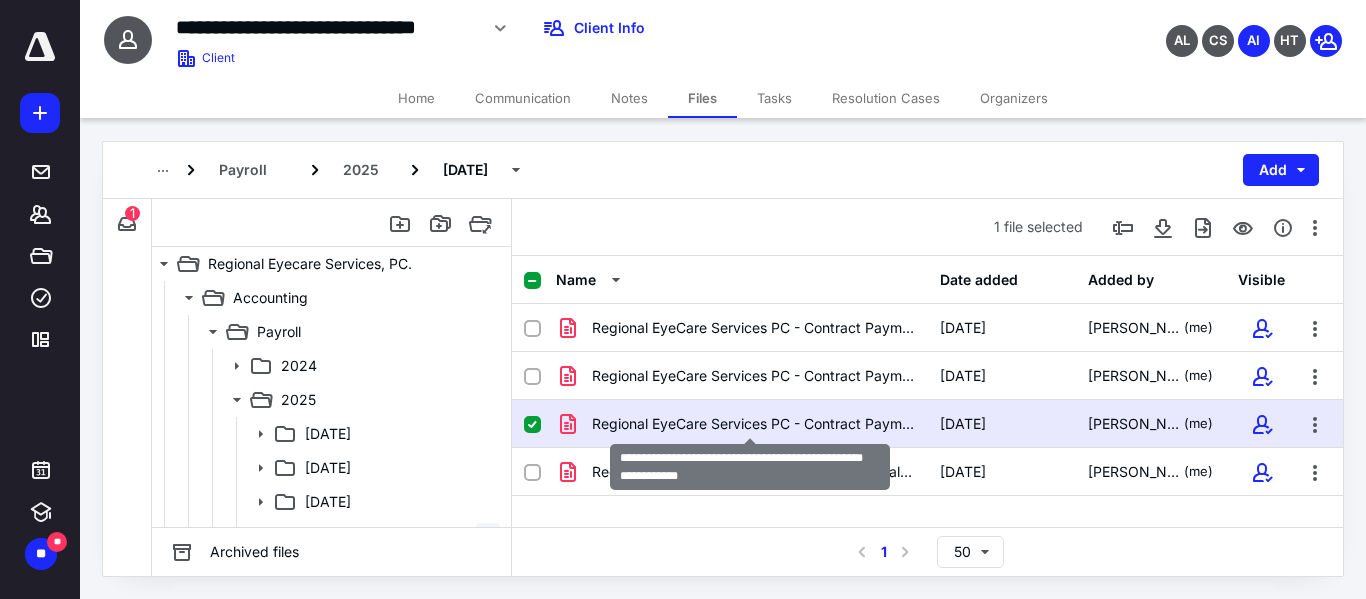 click on "Regional EyeCare Services PC - Contract Payment Report 06..pdf" at bounding box center [754, 424] 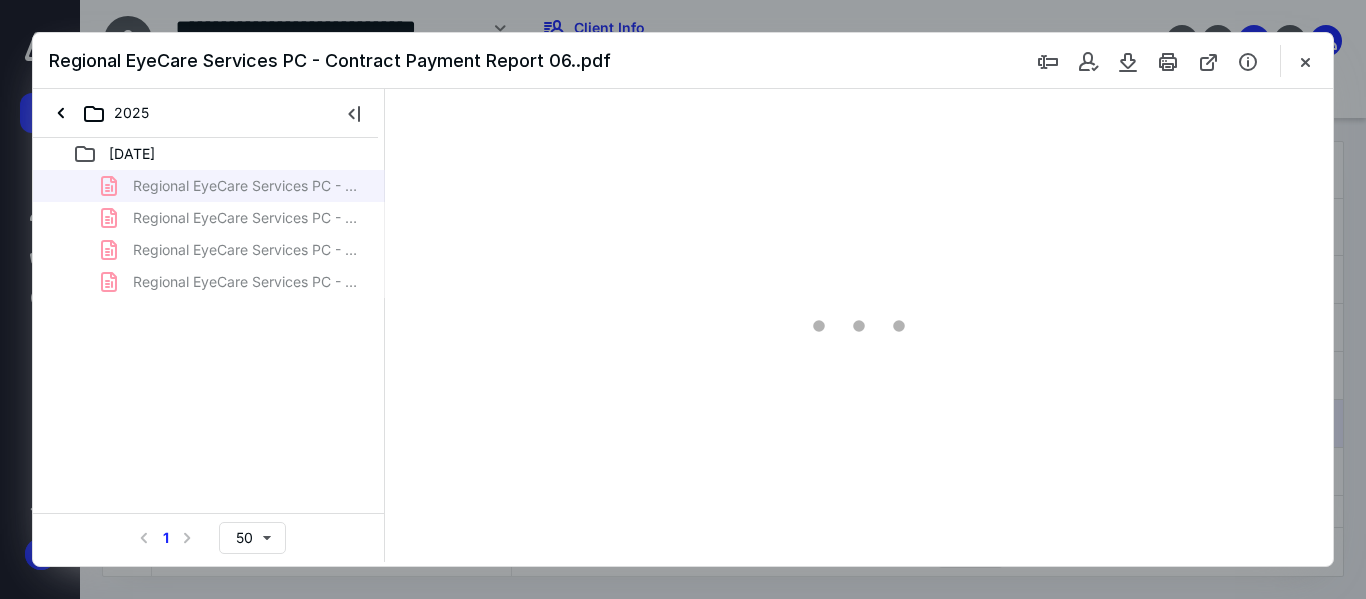 scroll, scrollTop: 0, scrollLeft: 0, axis: both 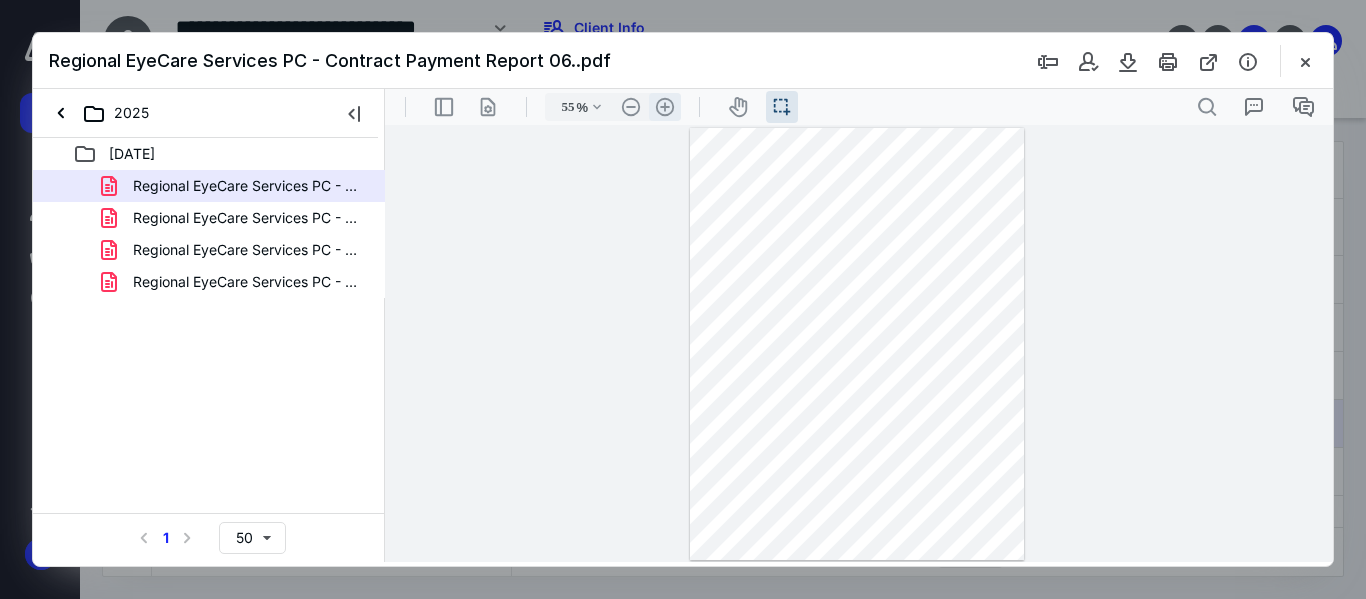 click on ".cls-1{fill:#abb0c4;} icon - header - zoom - in - line" at bounding box center [665, 107] 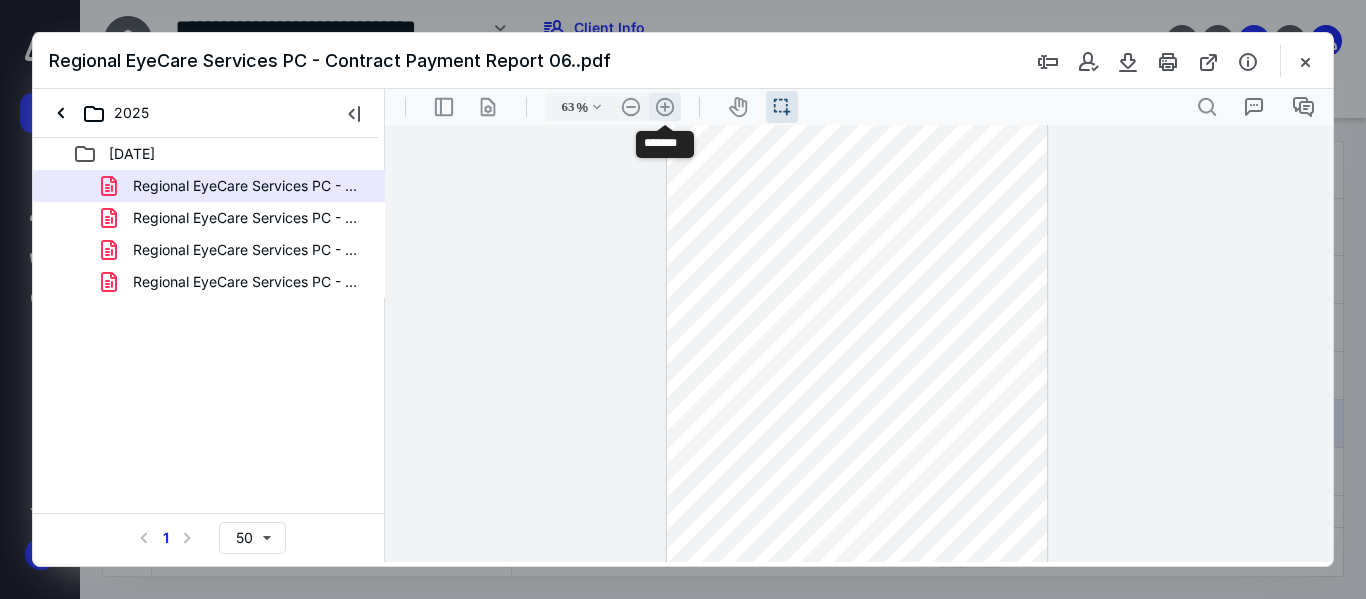 click on ".cls-1{fill:#abb0c4;} icon - header - zoom - in - line" at bounding box center [665, 107] 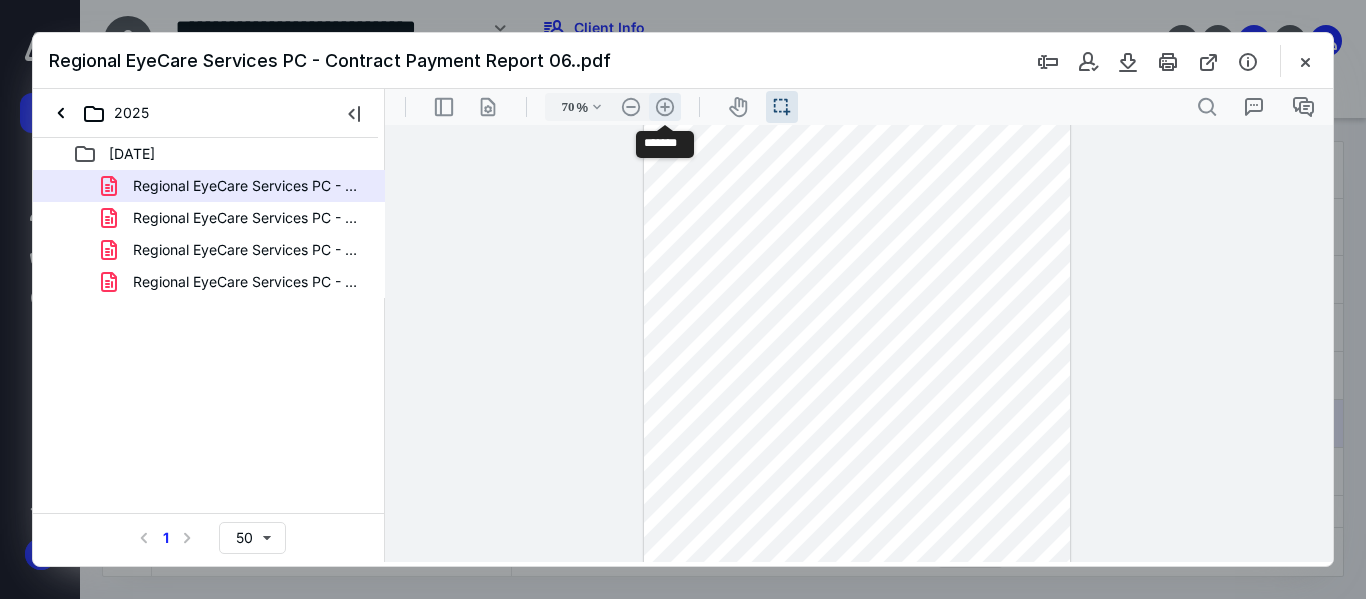click on ".cls-1{fill:#abb0c4;} icon - header - zoom - in - line" at bounding box center [665, 107] 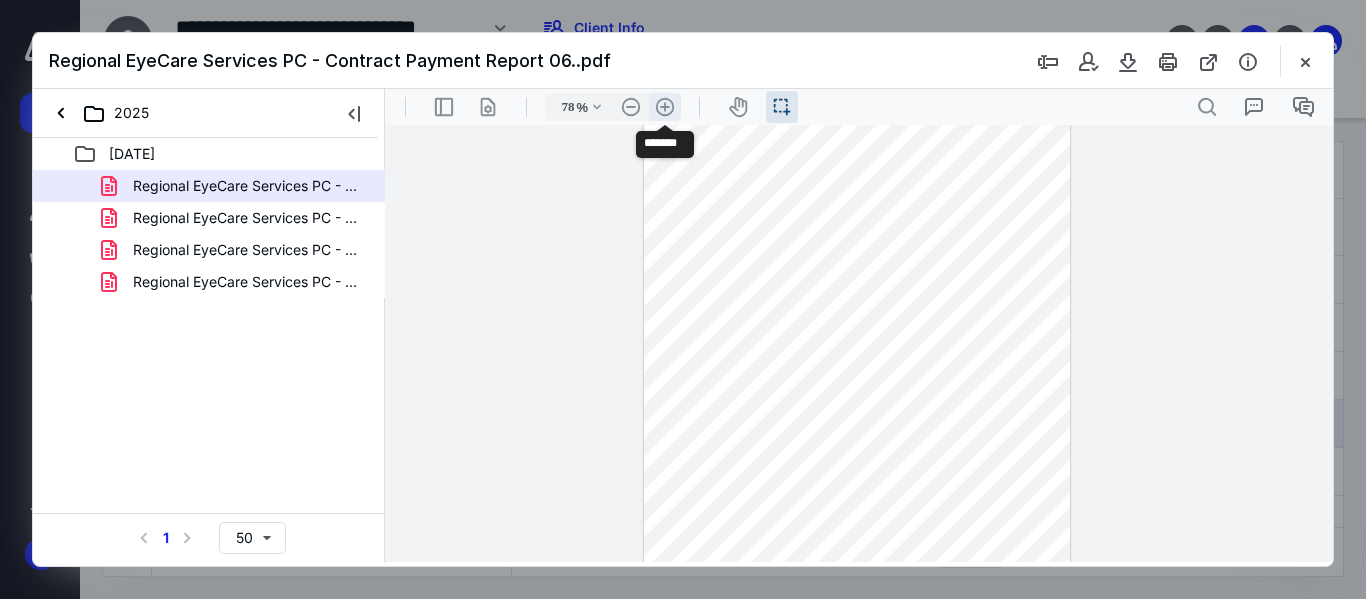 scroll, scrollTop: 80, scrollLeft: 0, axis: vertical 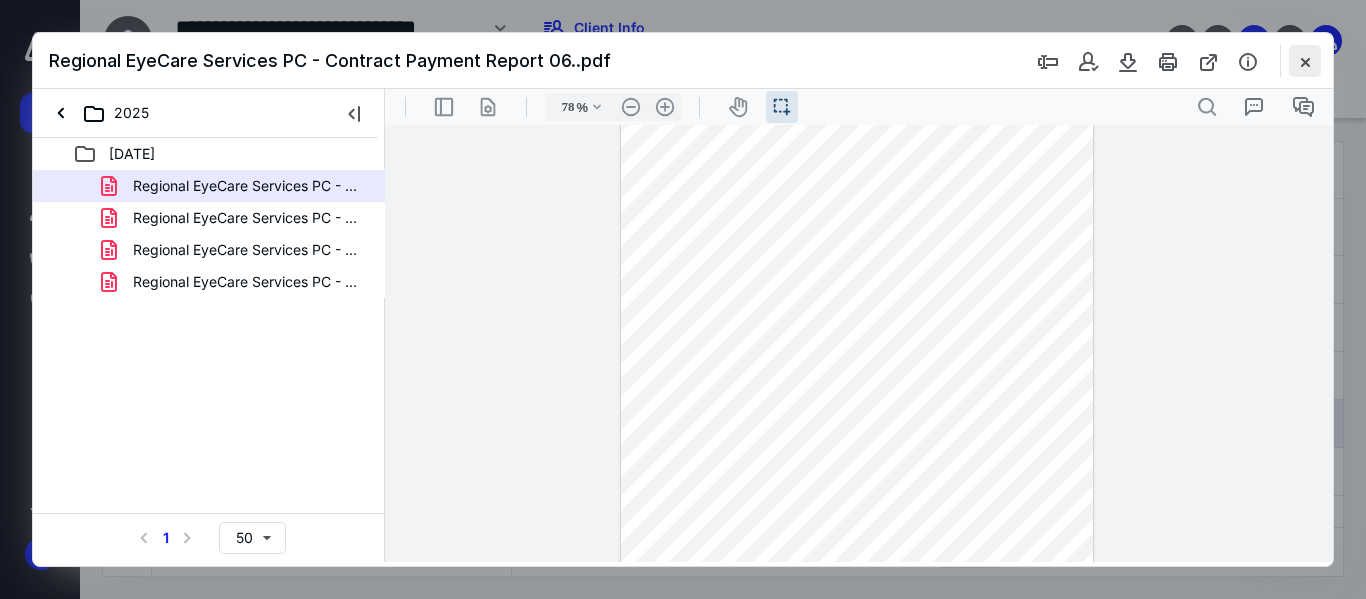 click at bounding box center (1305, 61) 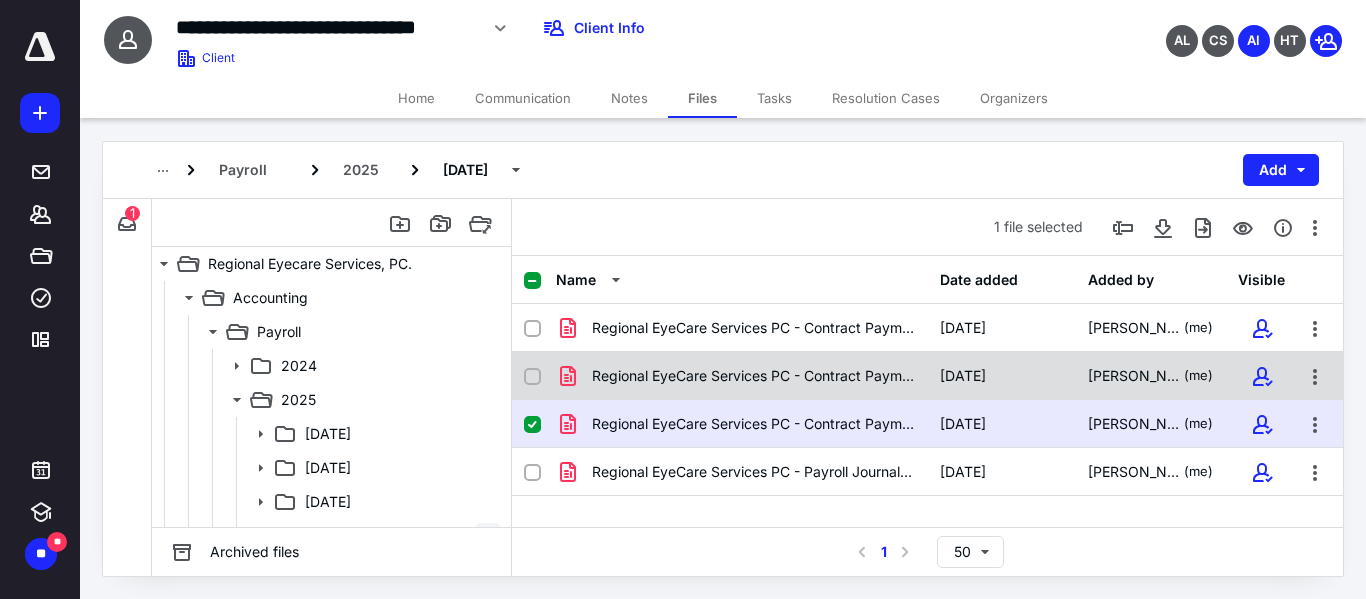 click on "Regional EyeCare Services PC - Contract Payment Report 06..pdf" at bounding box center (754, 376) 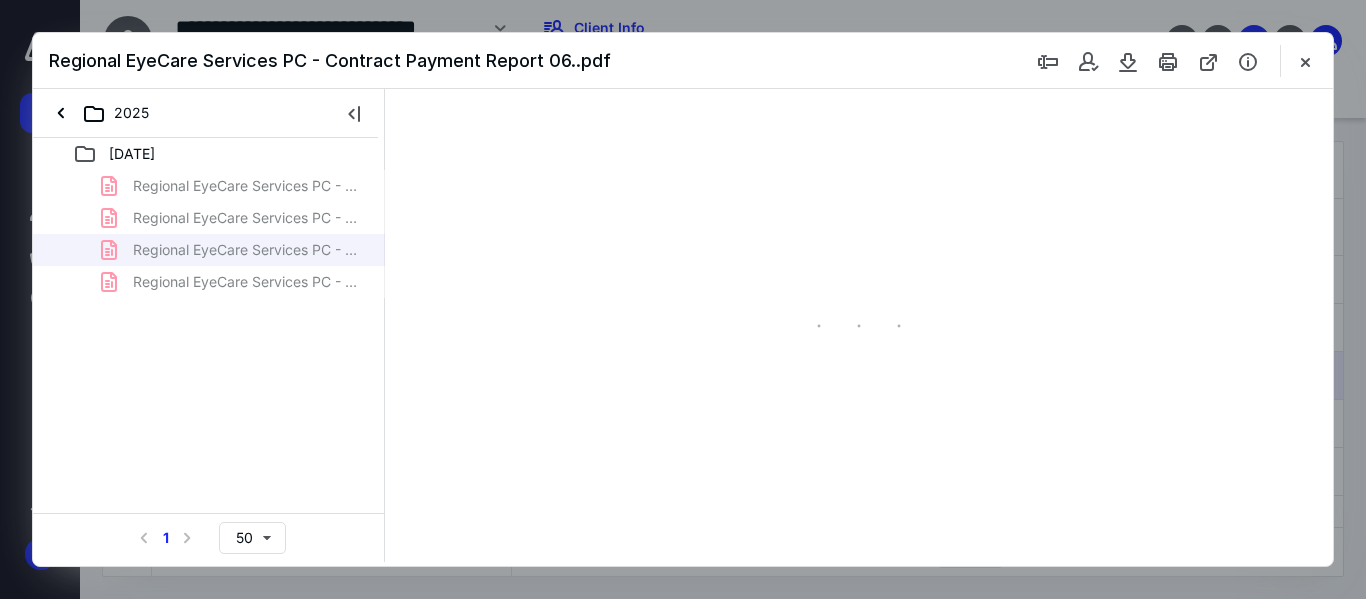 scroll, scrollTop: 0, scrollLeft: 0, axis: both 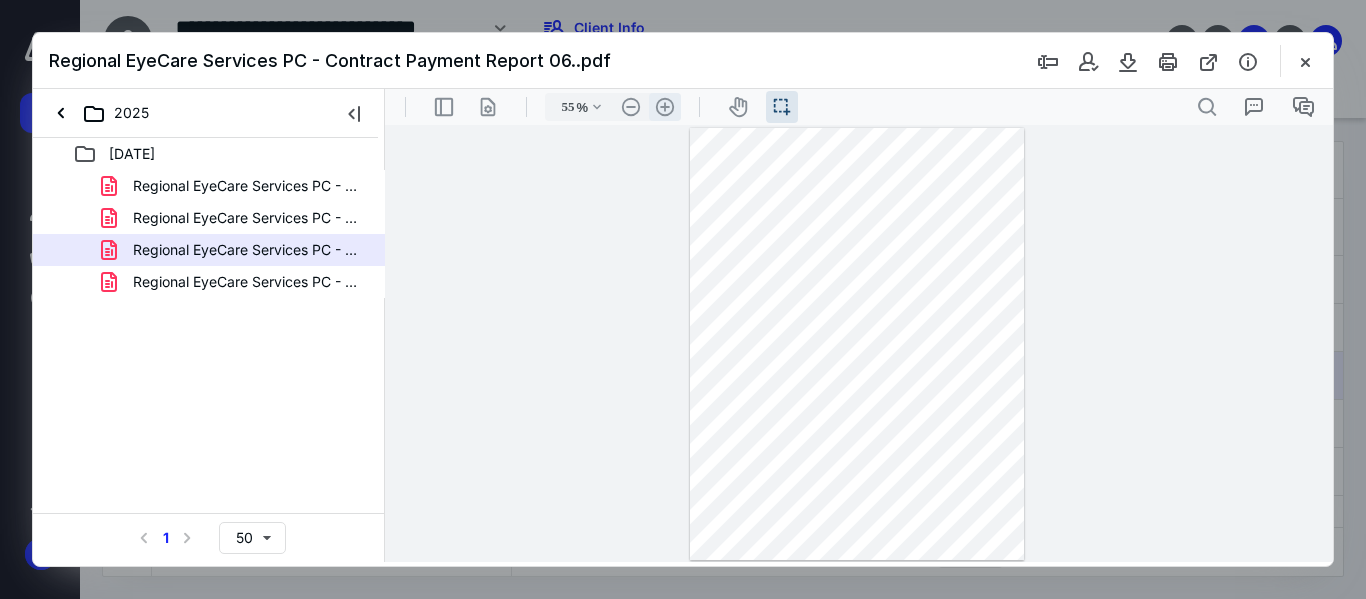 click on ".cls-1{fill:#abb0c4;} icon - header - zoom - in - line" at bounding box center (665, 107) 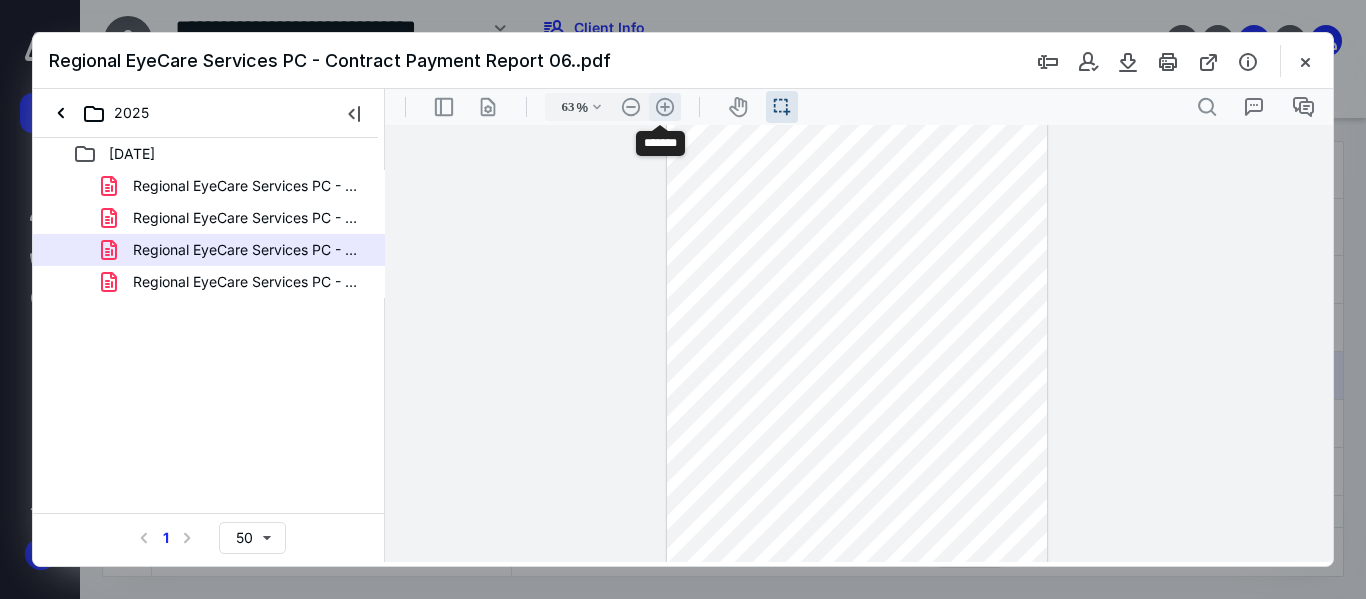 click on ".cls-1{fill:#abb0c4;} icon - header - zoom - in - line" at bounding box center [665, 107] 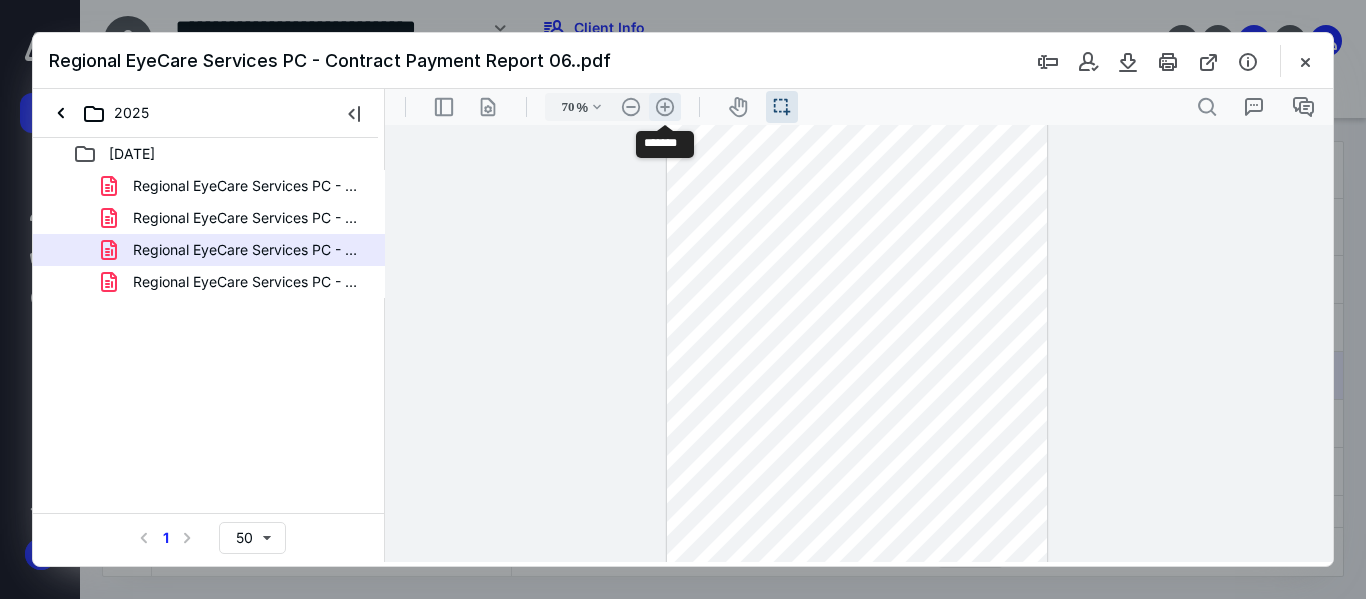 click on ".cls-1{fill:#abb0c4;} icon - header - zoom - in - line" at bounding box center (665, 107) 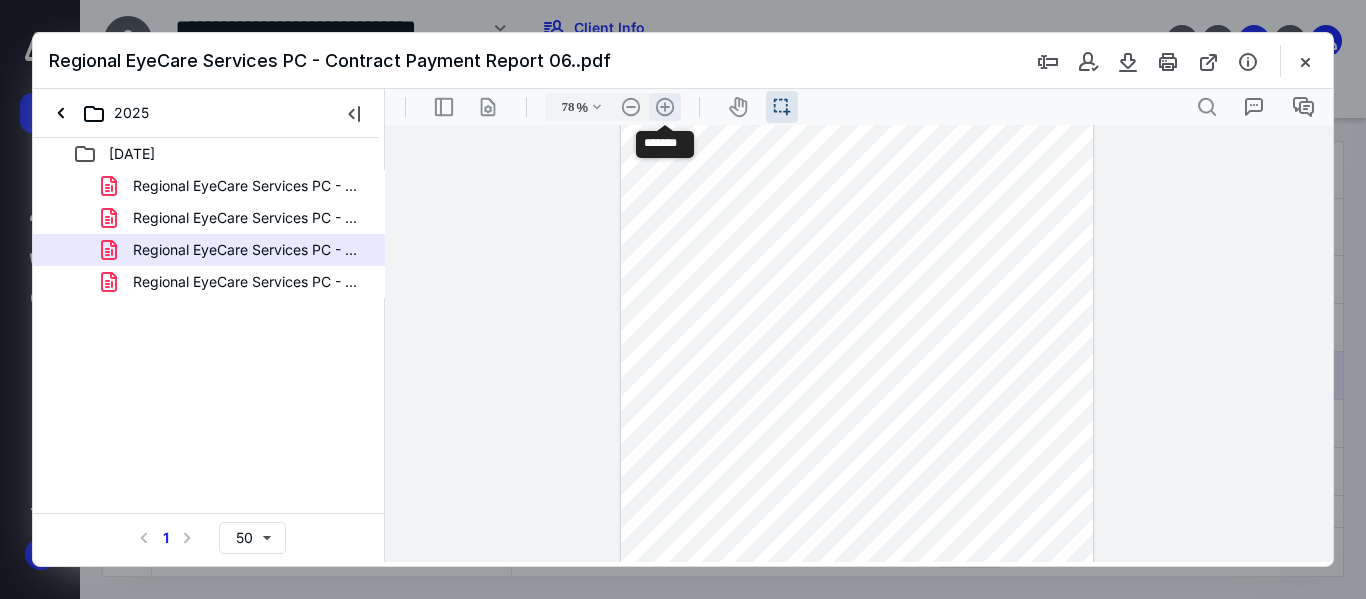 click on ".cls-1{fill:#abb0c4;} icon - header - zoom - in - line" at bounding box center (665, 107) 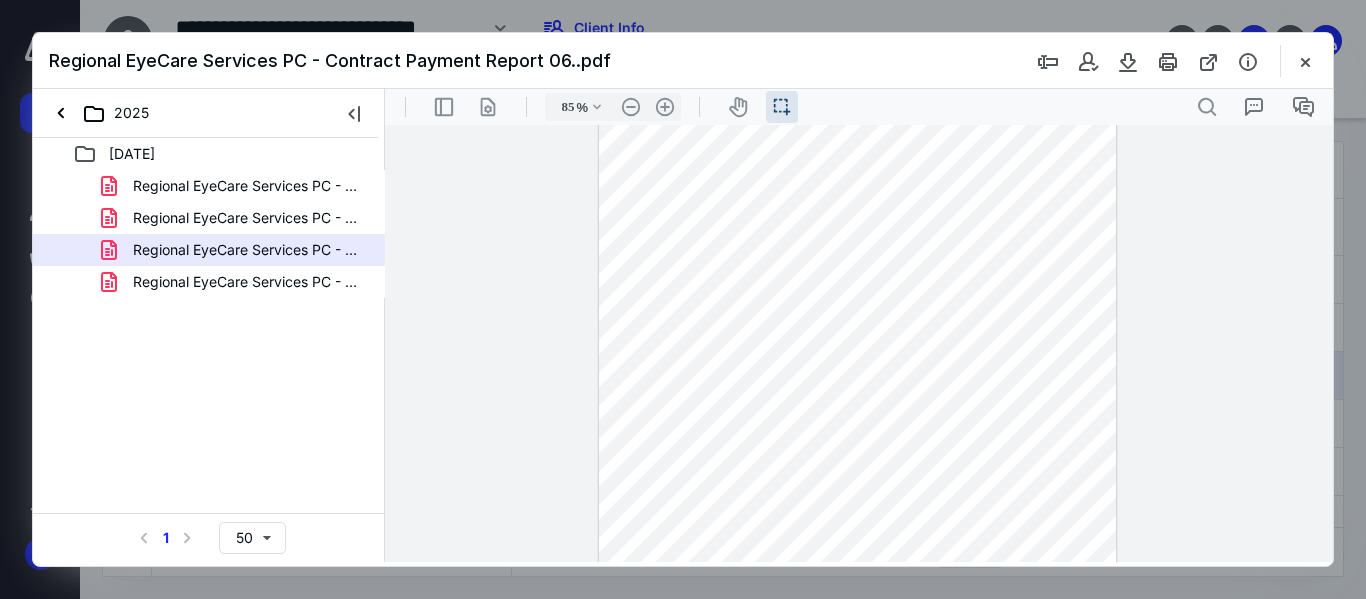 scroll, scrollTop: 0, scrollLeft: 0, axis: both 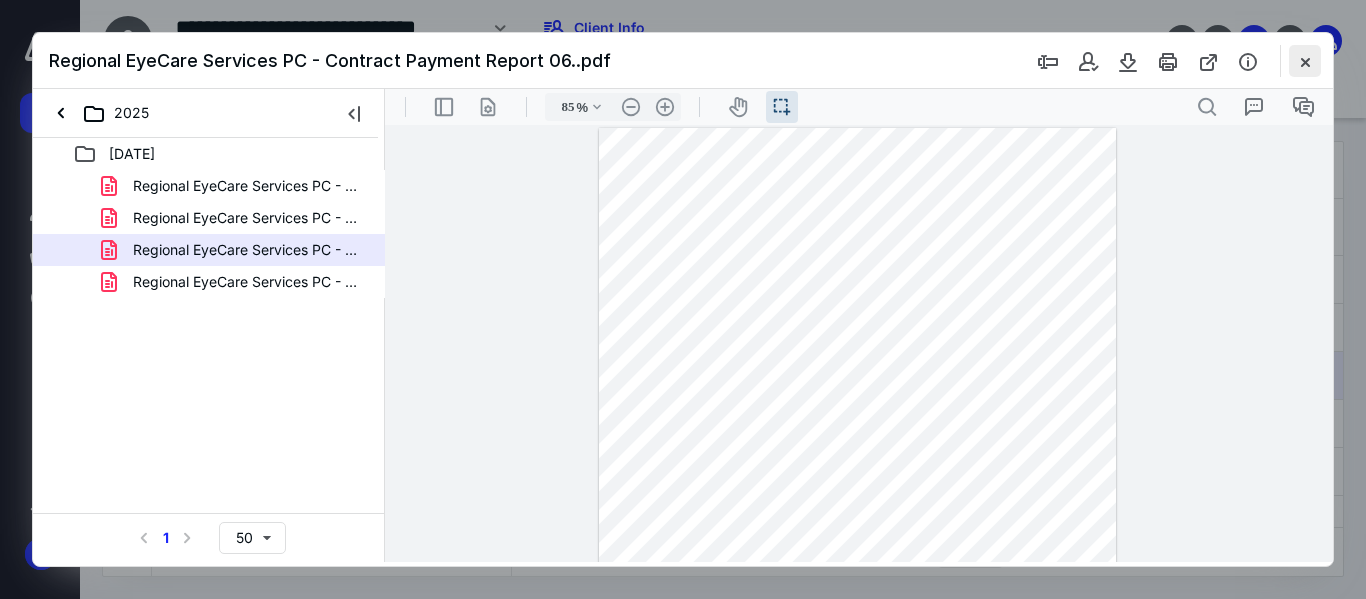 click at bounding box center (1305, 61) 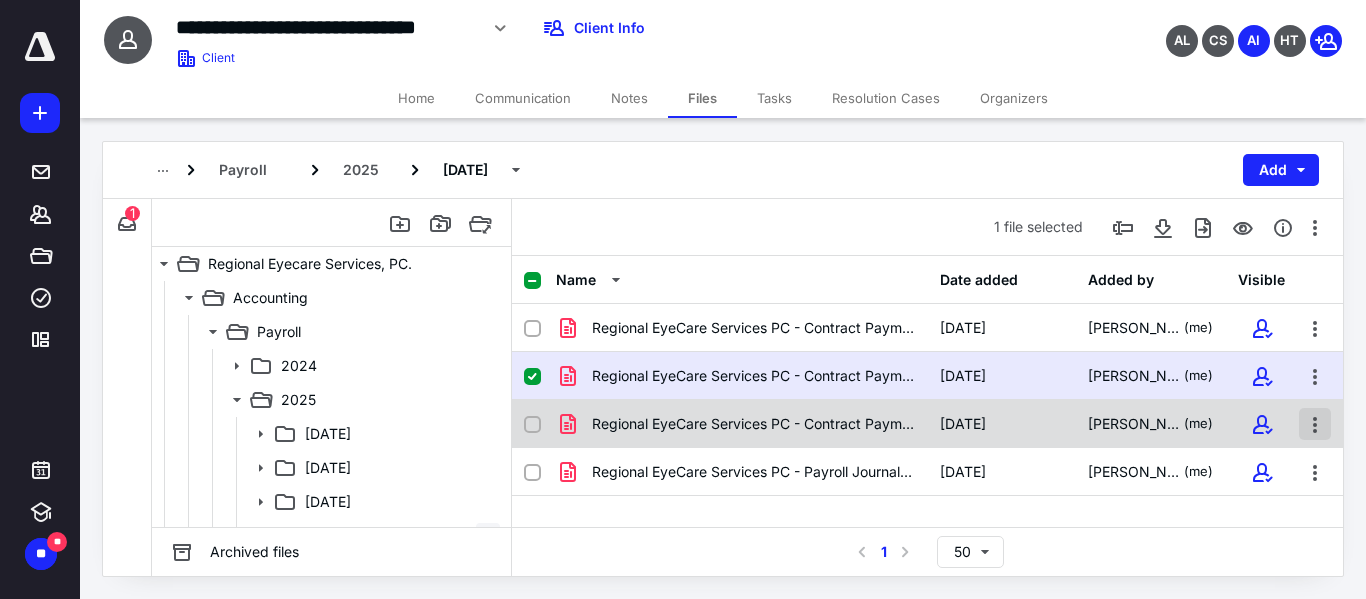 click at bounding box center (1315, 424) 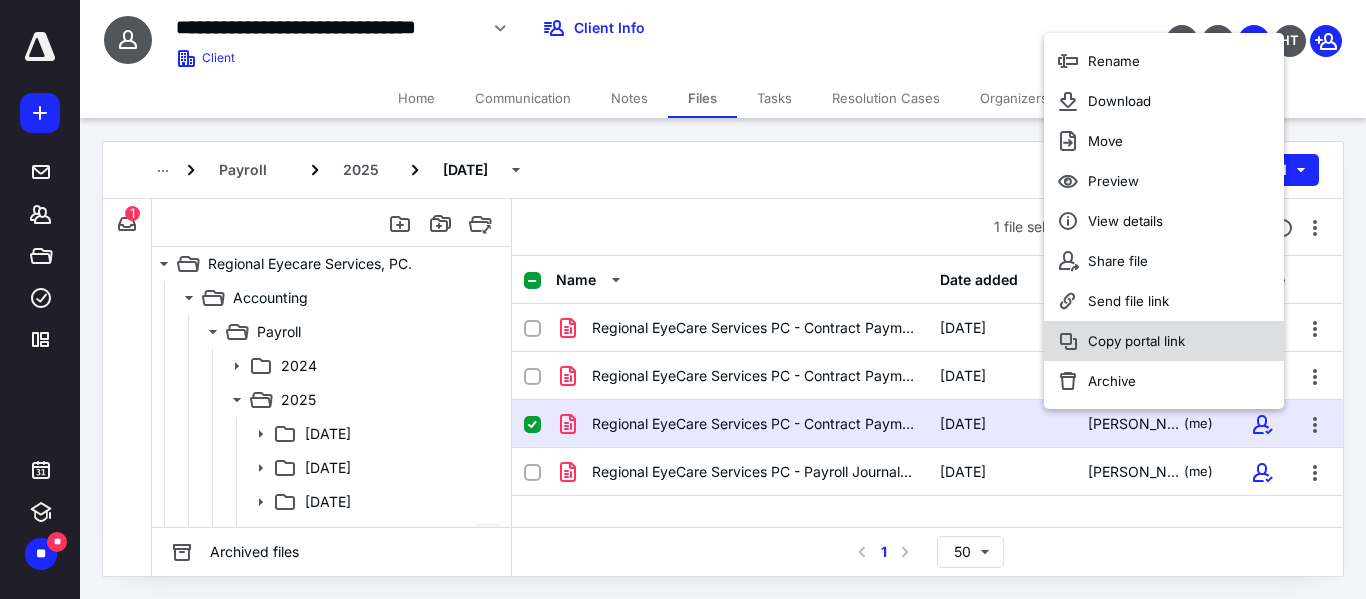 click on "Copy portal link" at bounding box center (1136, 341) 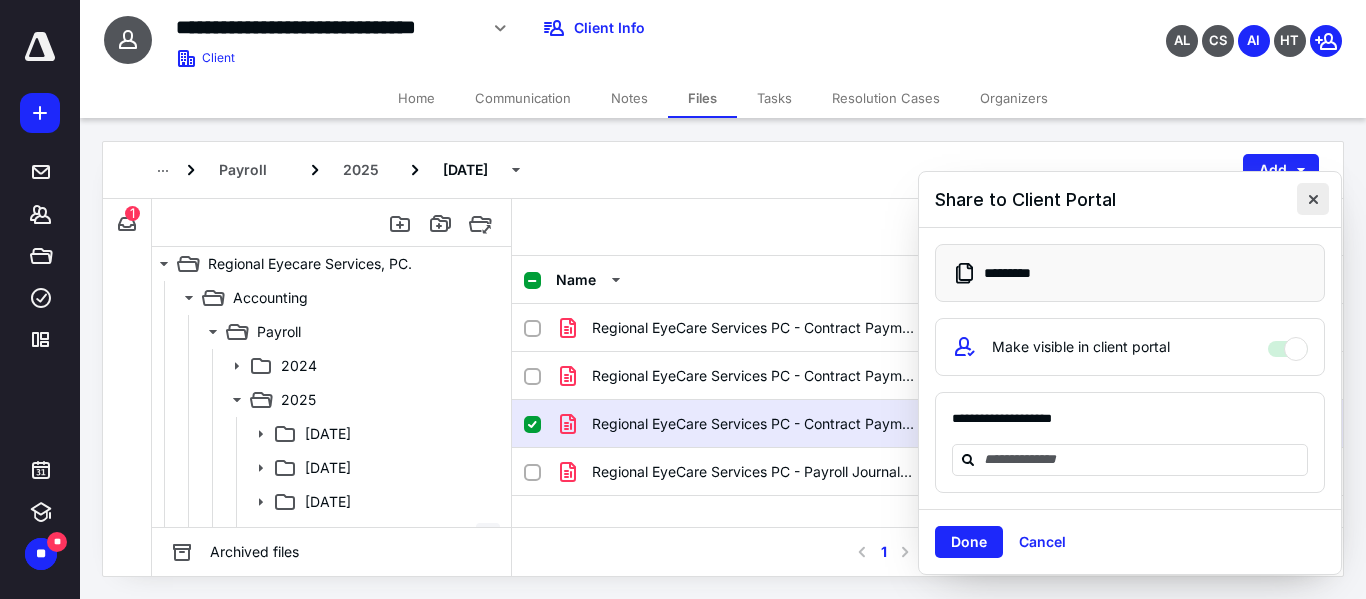 click at bounding box center (1313, 199) 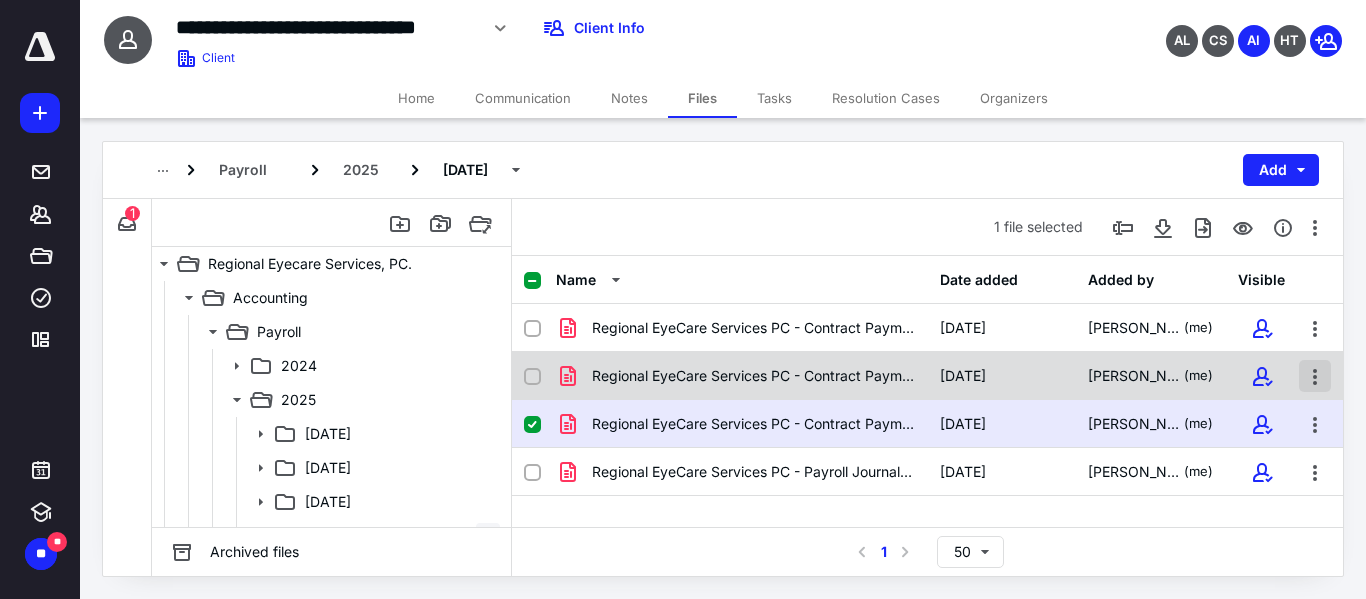 click at bounding box center (1315, 376) 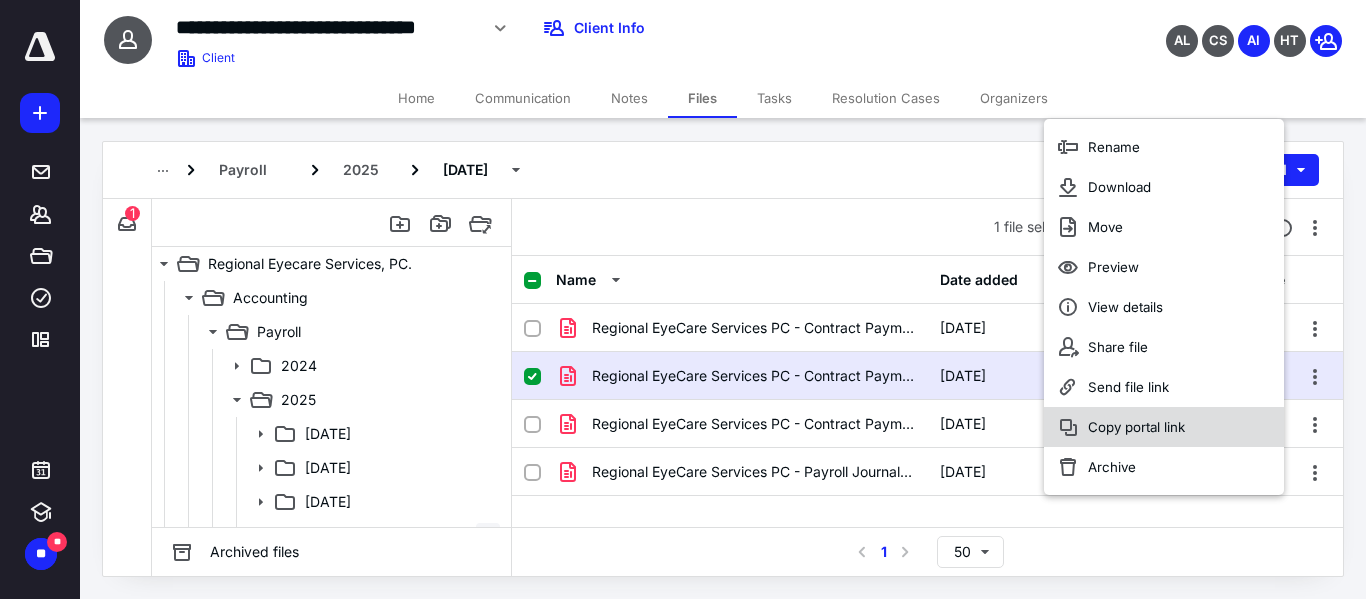 click on "Copy portal link" at bounding box center [1136, 427] 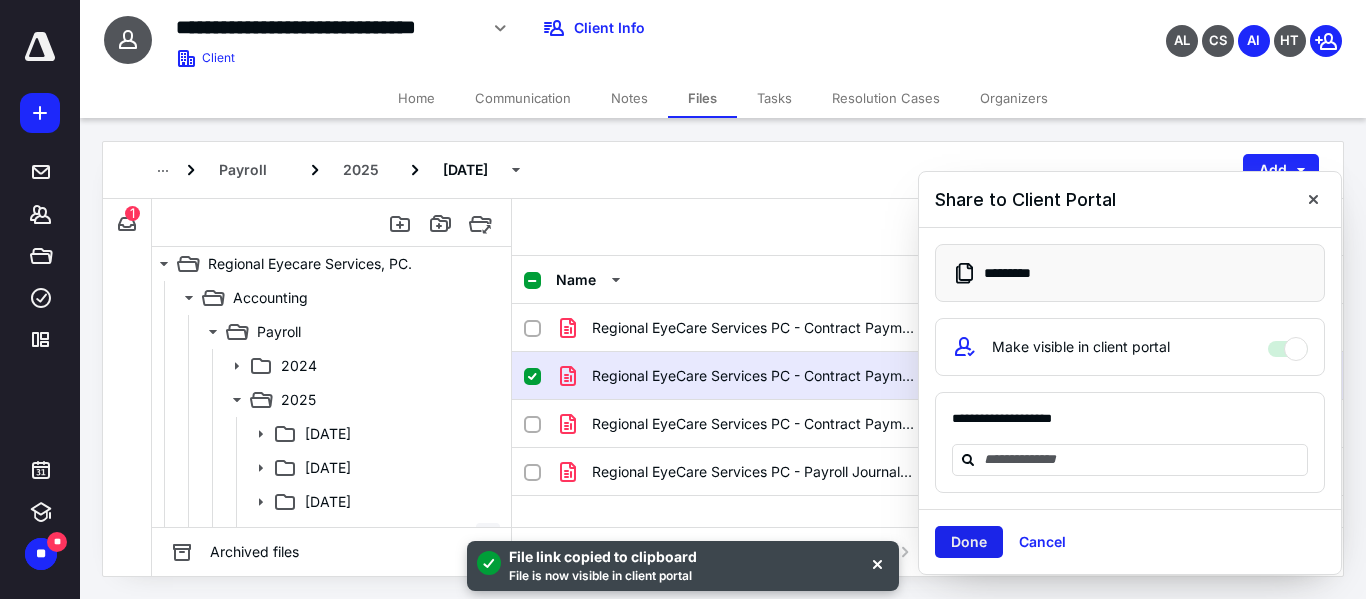 click on "Done" at bounding box center [969, 542] 